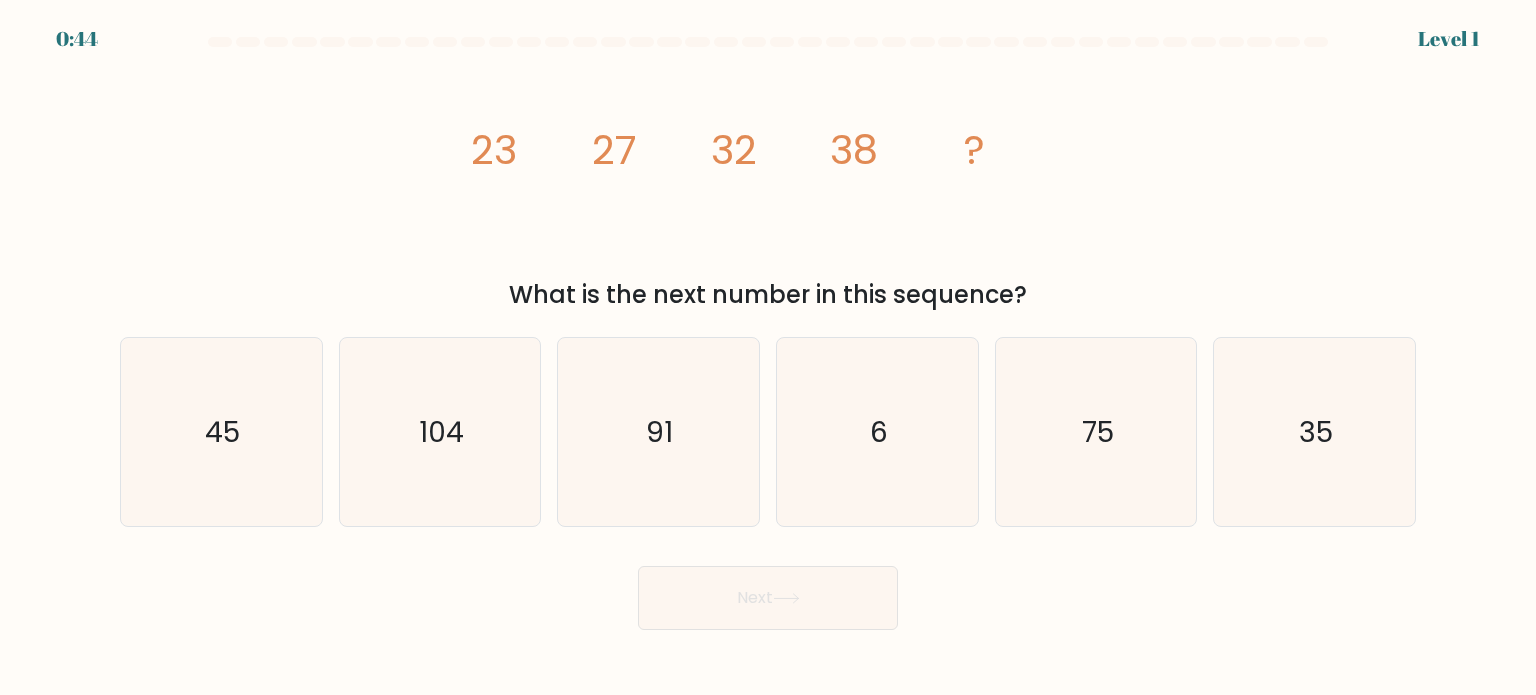 scroll, scrollTop: 0, scrollLeft: 0, axis: both 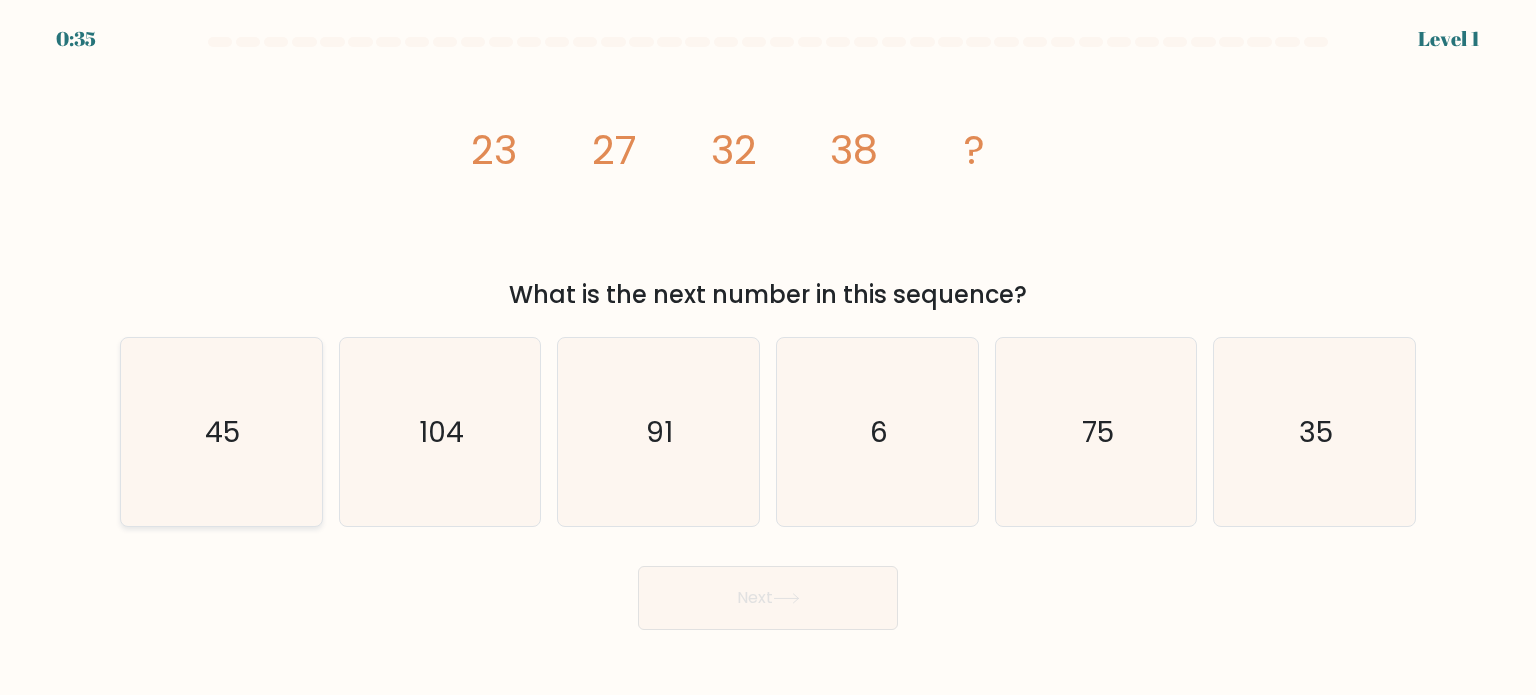 click on "45" at bounding box center [221, 432] 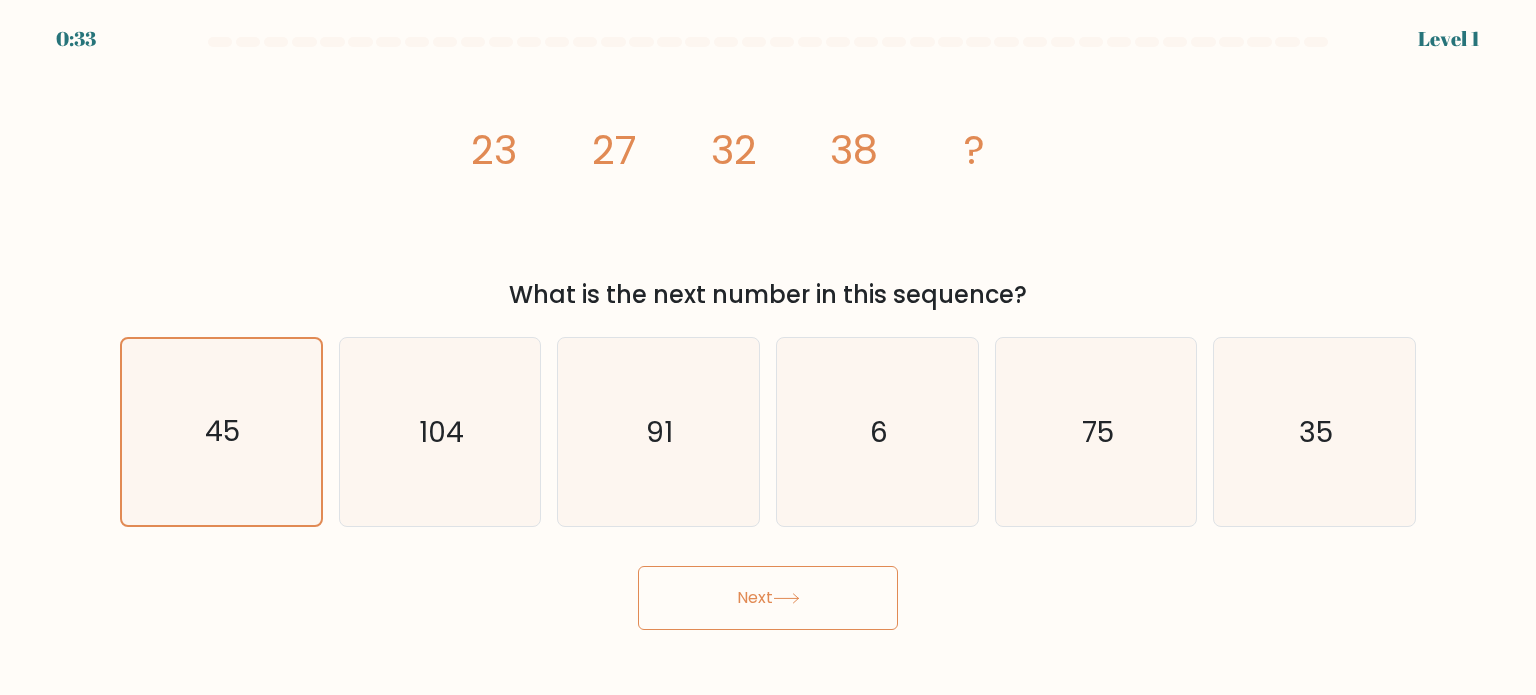 click on "Next" at bounding box center [768, 598] 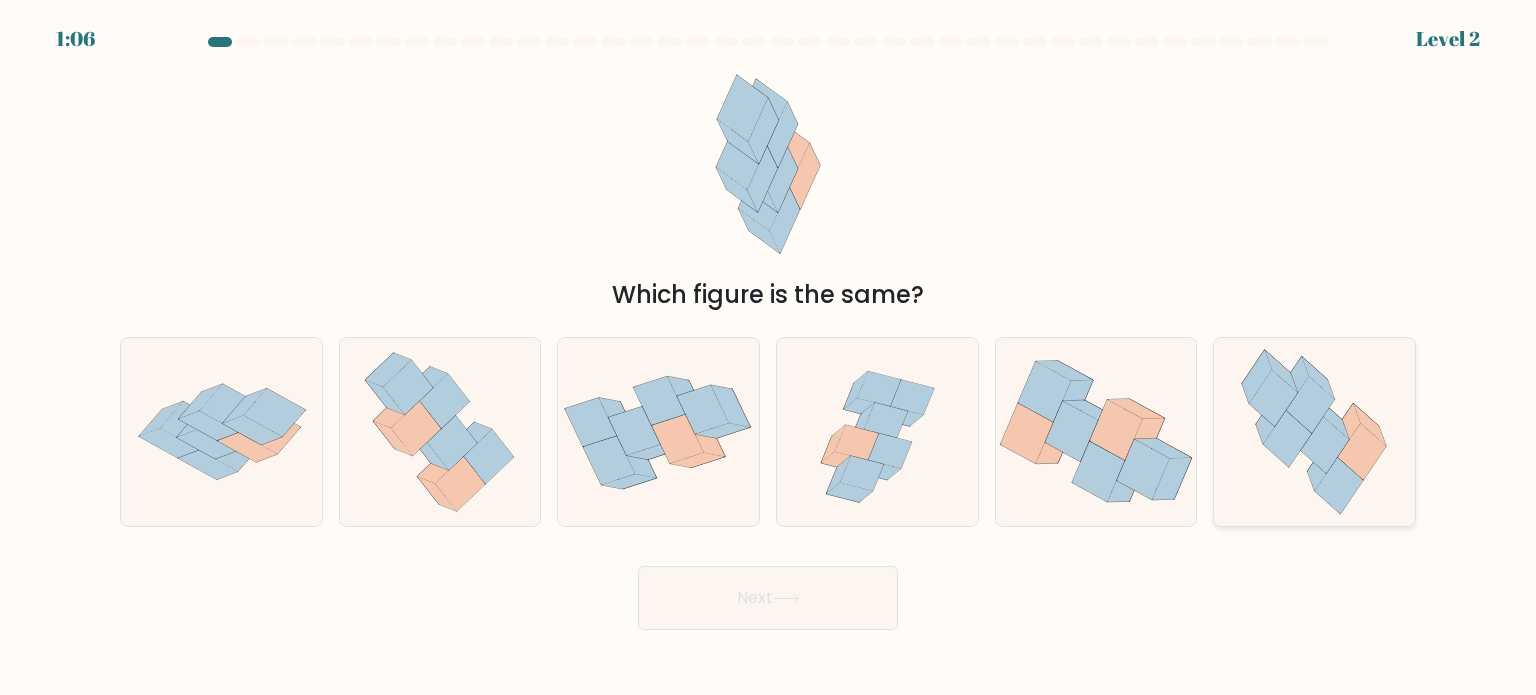 click at bounding box center (1311, 404) 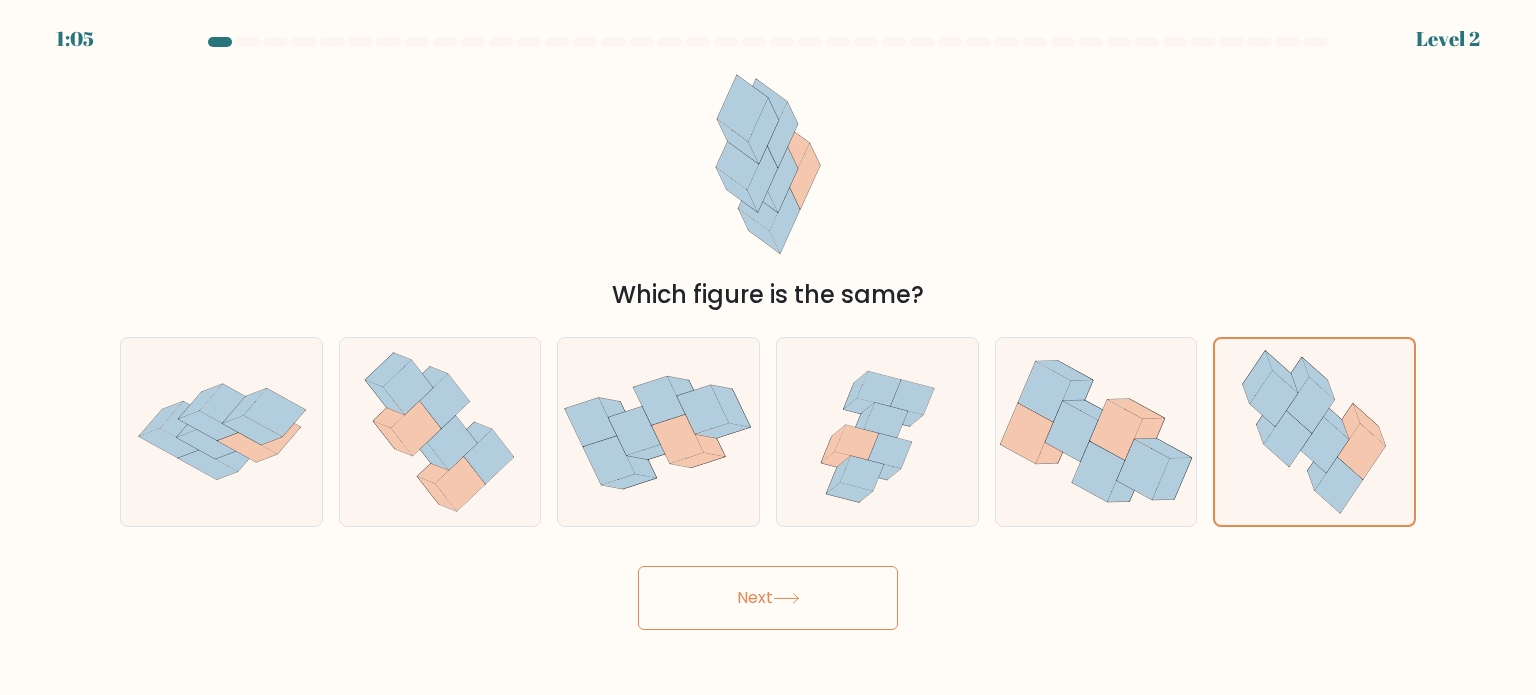 click on "Next" at bounding box center [768, 598] 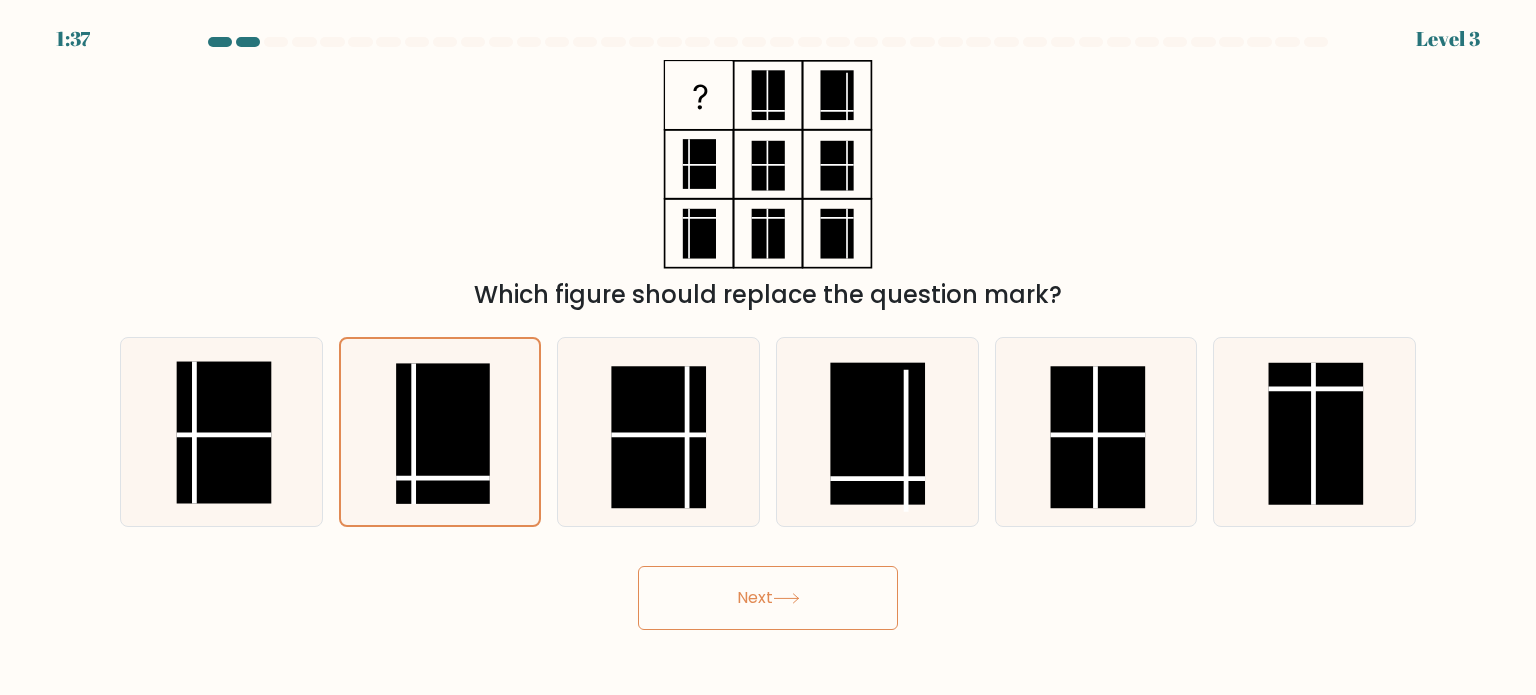 click on "Next" at bounding box center [768, 598] 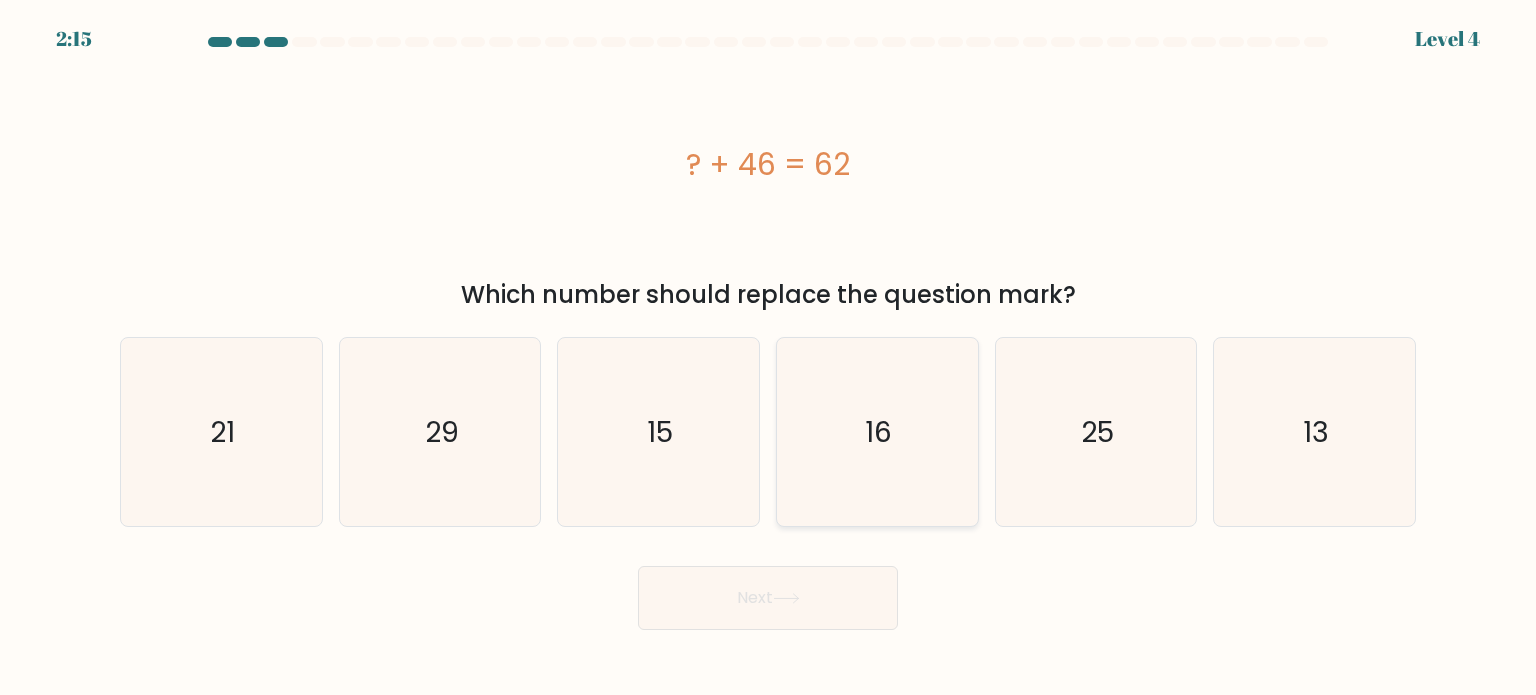 click on "d.
16" at bounding box center (768, 353) 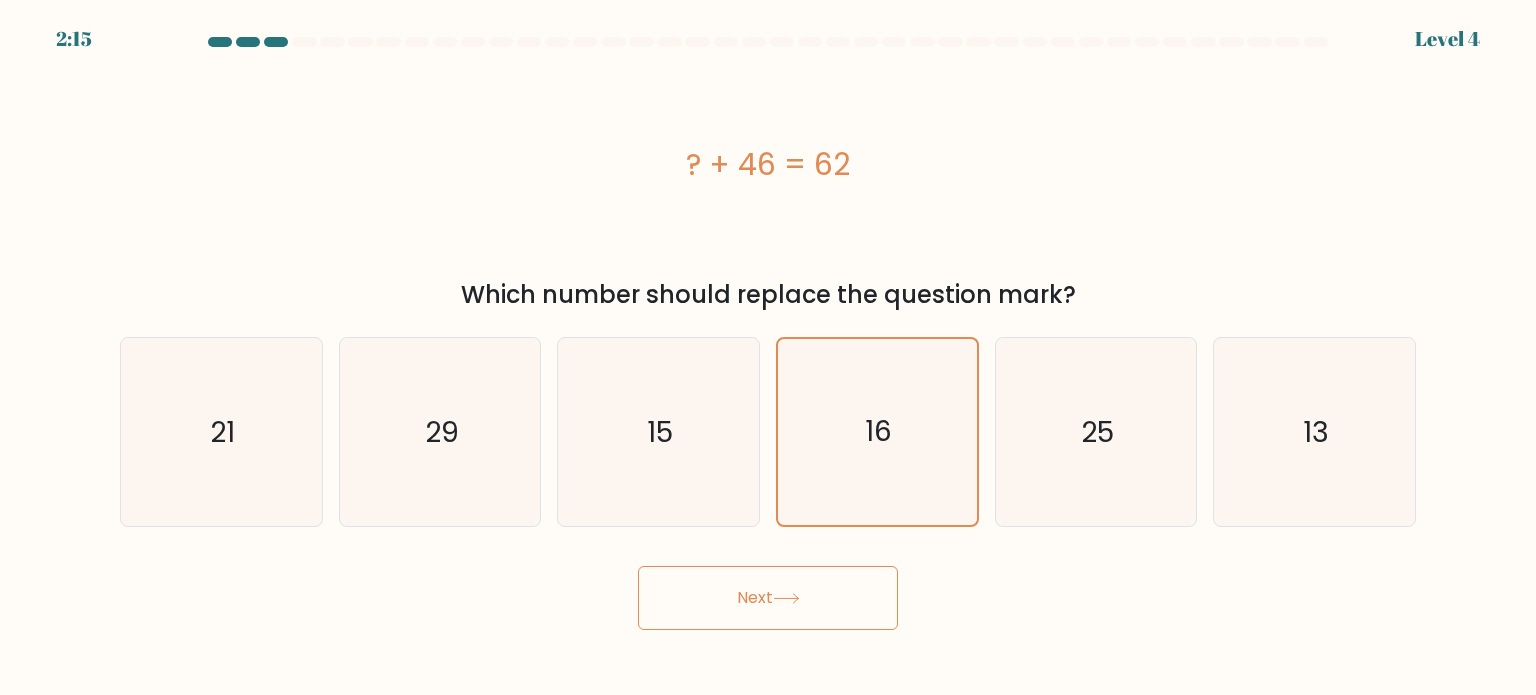 click on "Next" at bounding box center (768, 598) 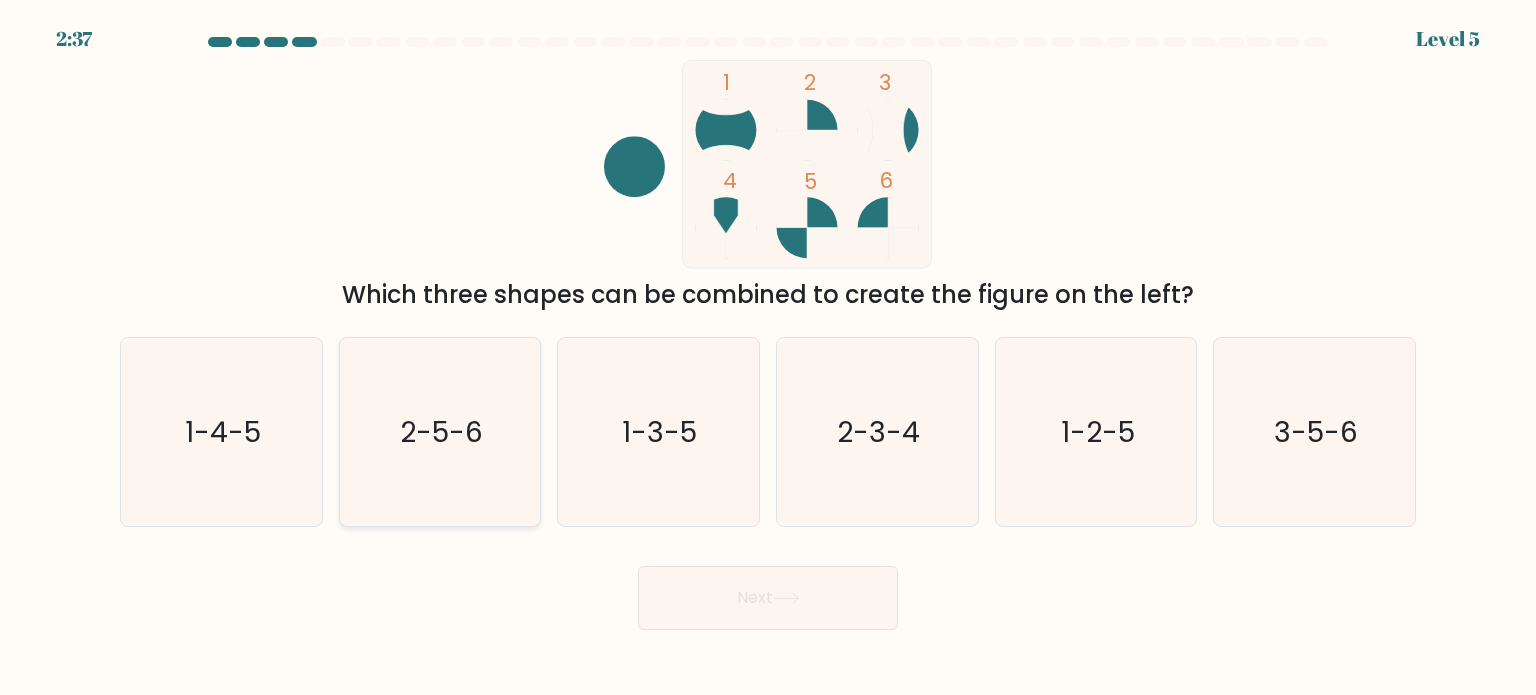 click on "2-5-6" at bounding box center (441, 431) 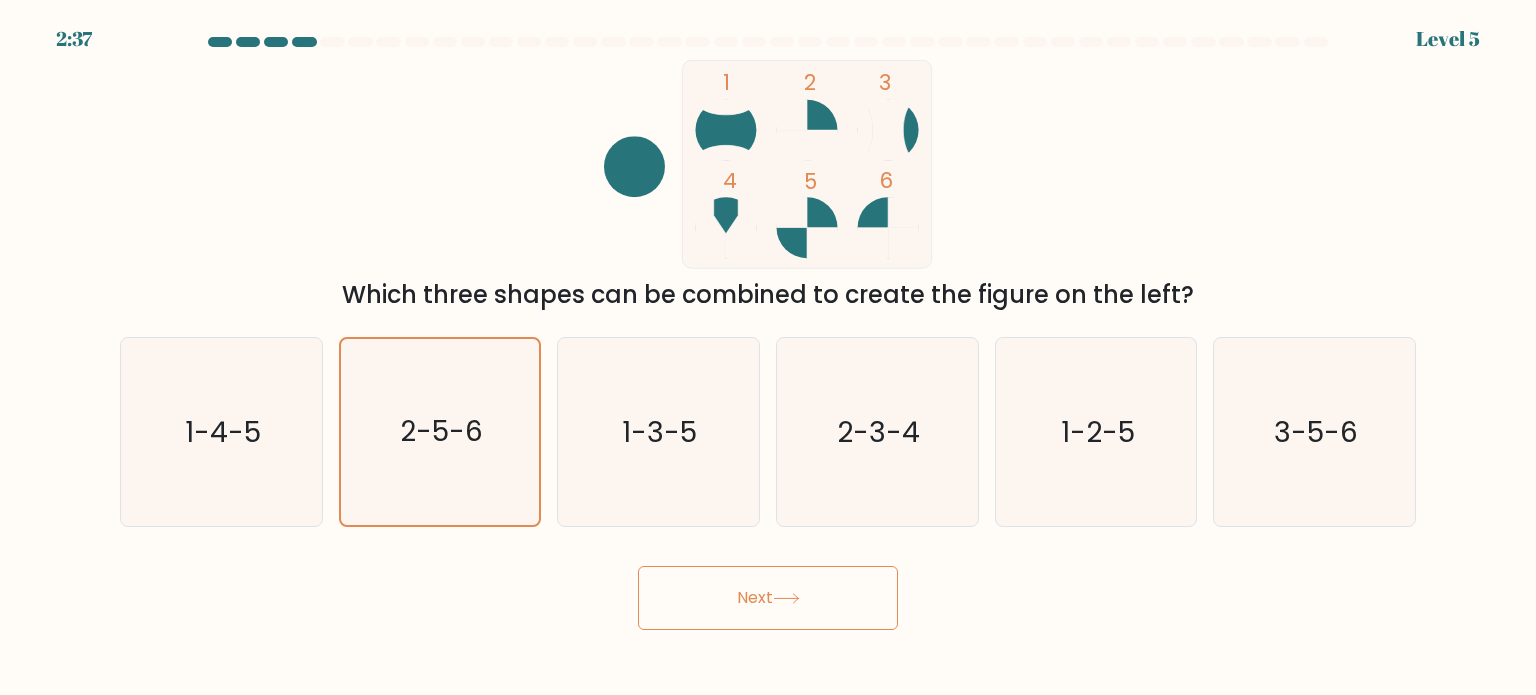 click on "Next" at bounding box center (768, 598) 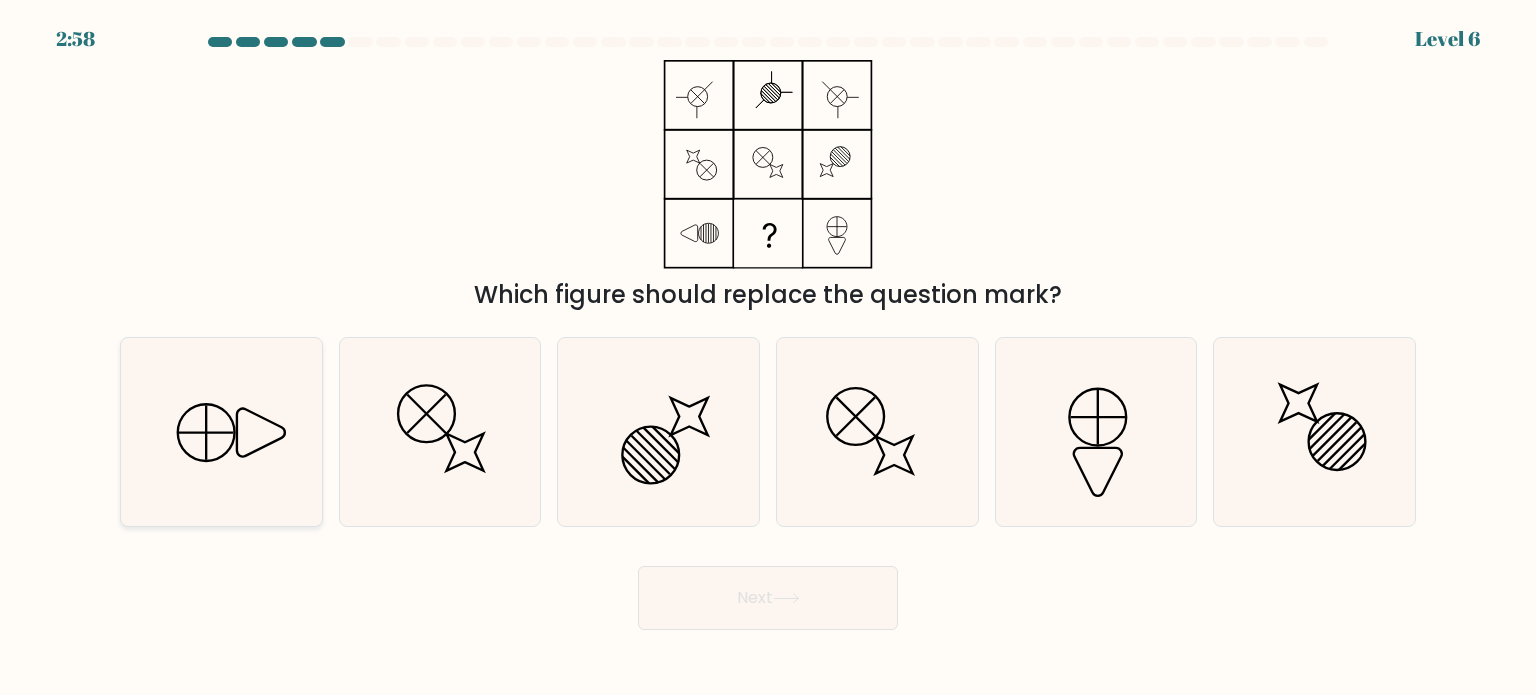 click on "a." at bounding box center (768, 353) 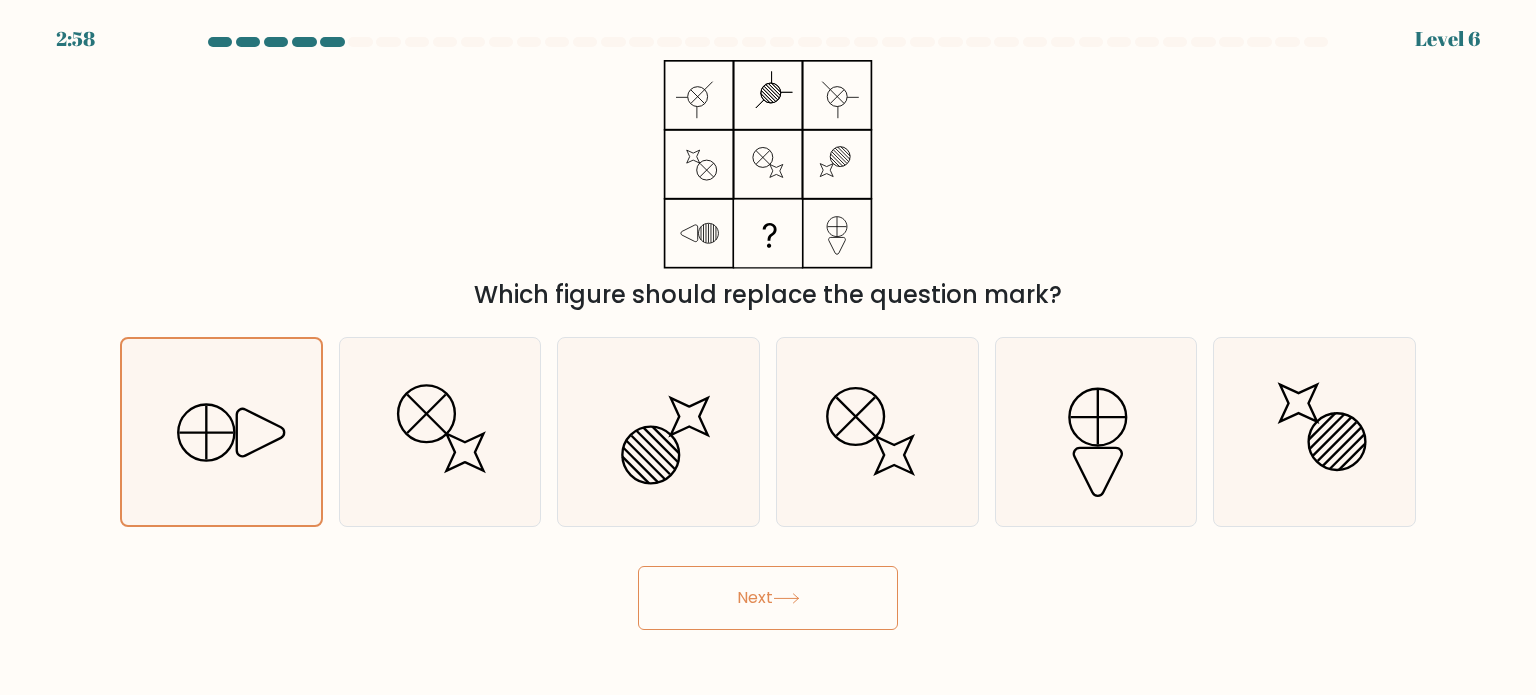 click on "Next" at bounding box center [768, 598] 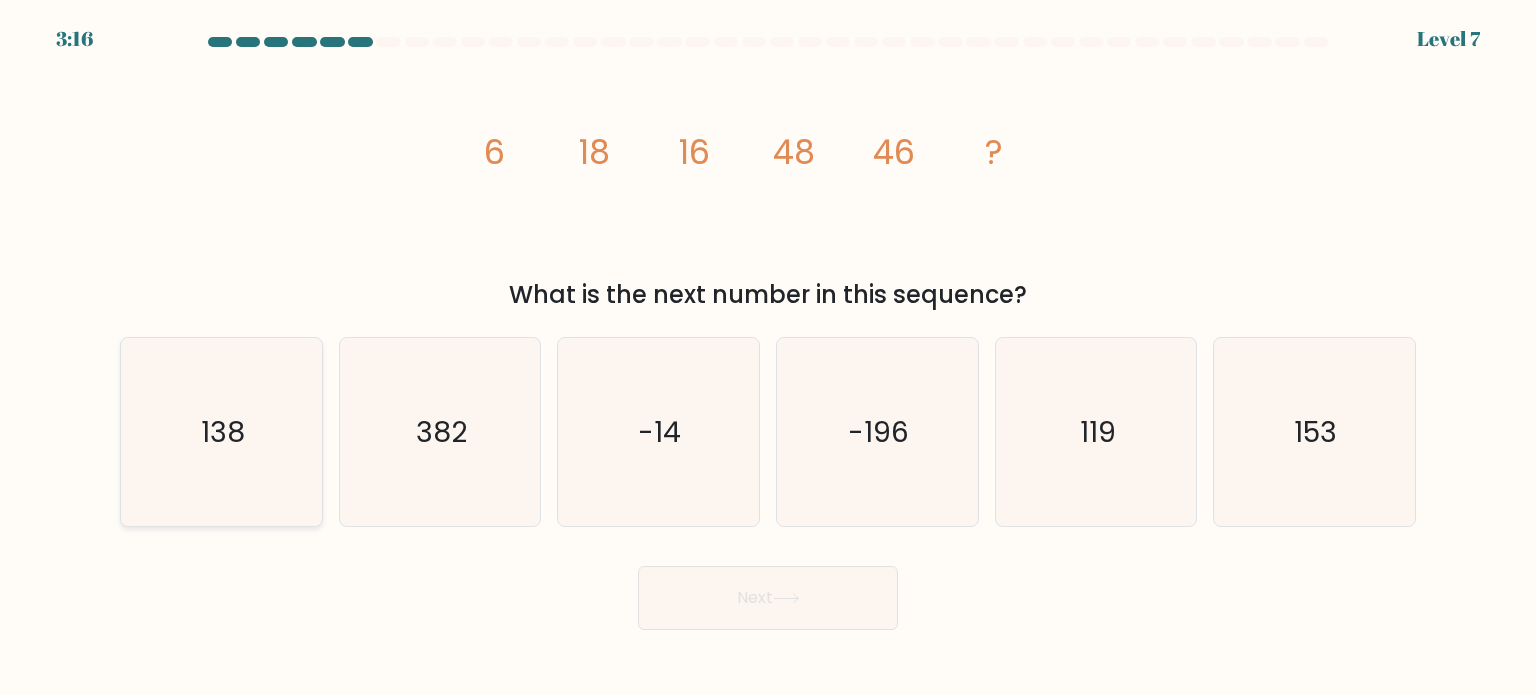 click on "138" at bounding box center (221, 432) 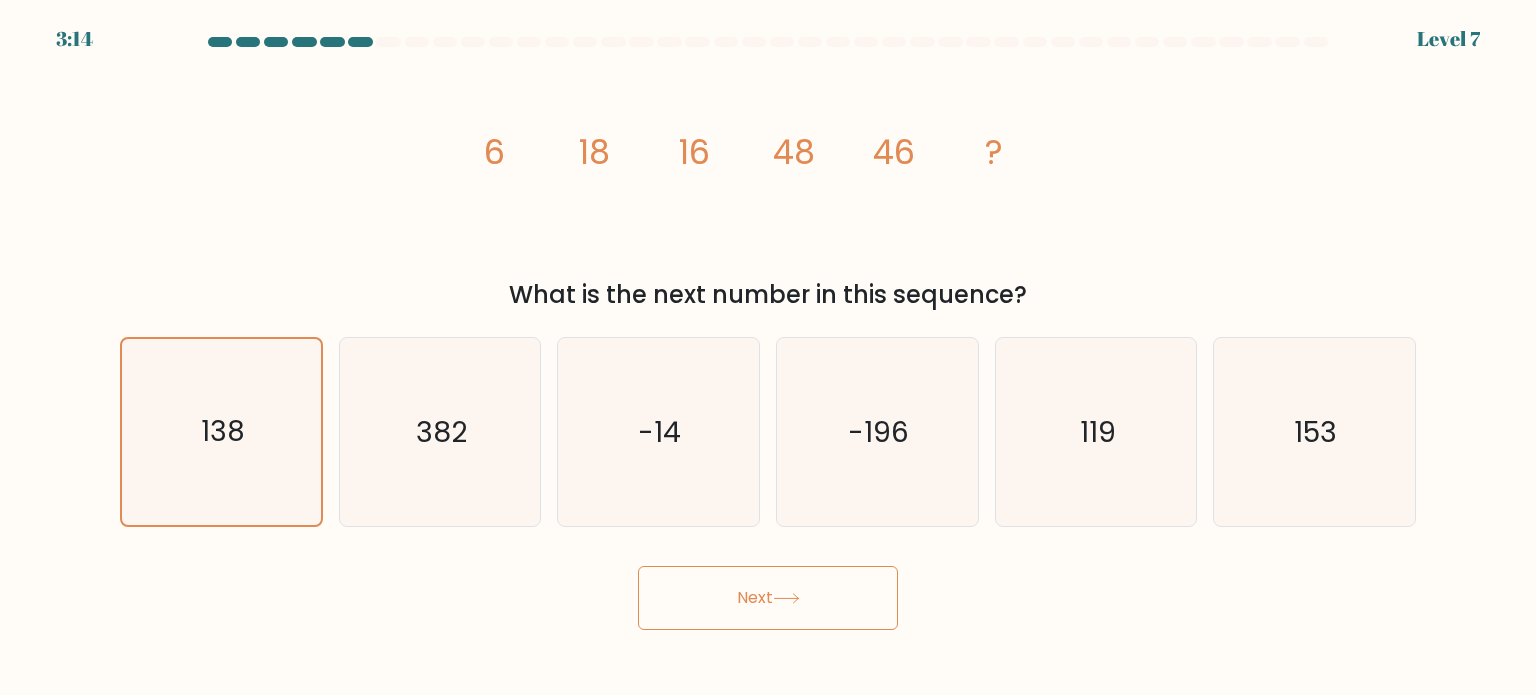 click on "Next" at bounding box center (768, 598) 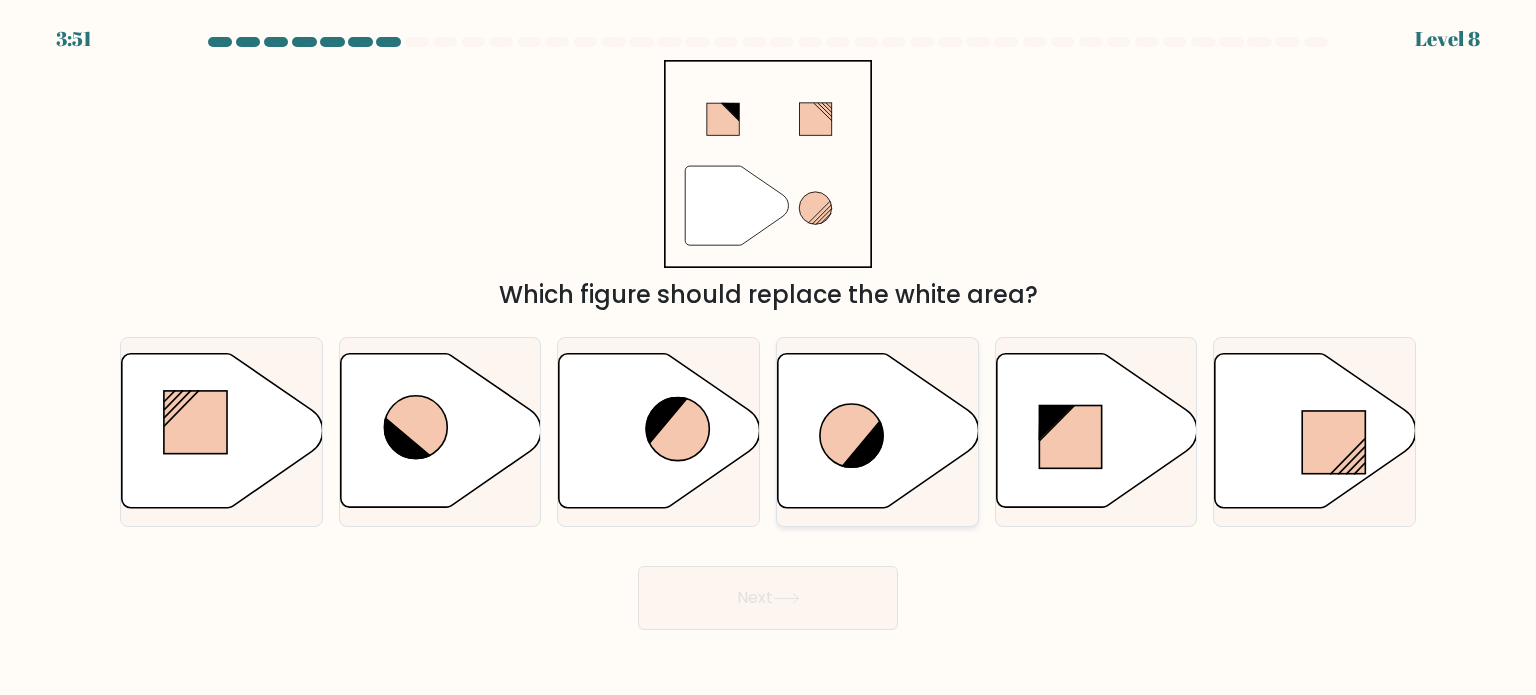 click at bounding box center (851, 435) 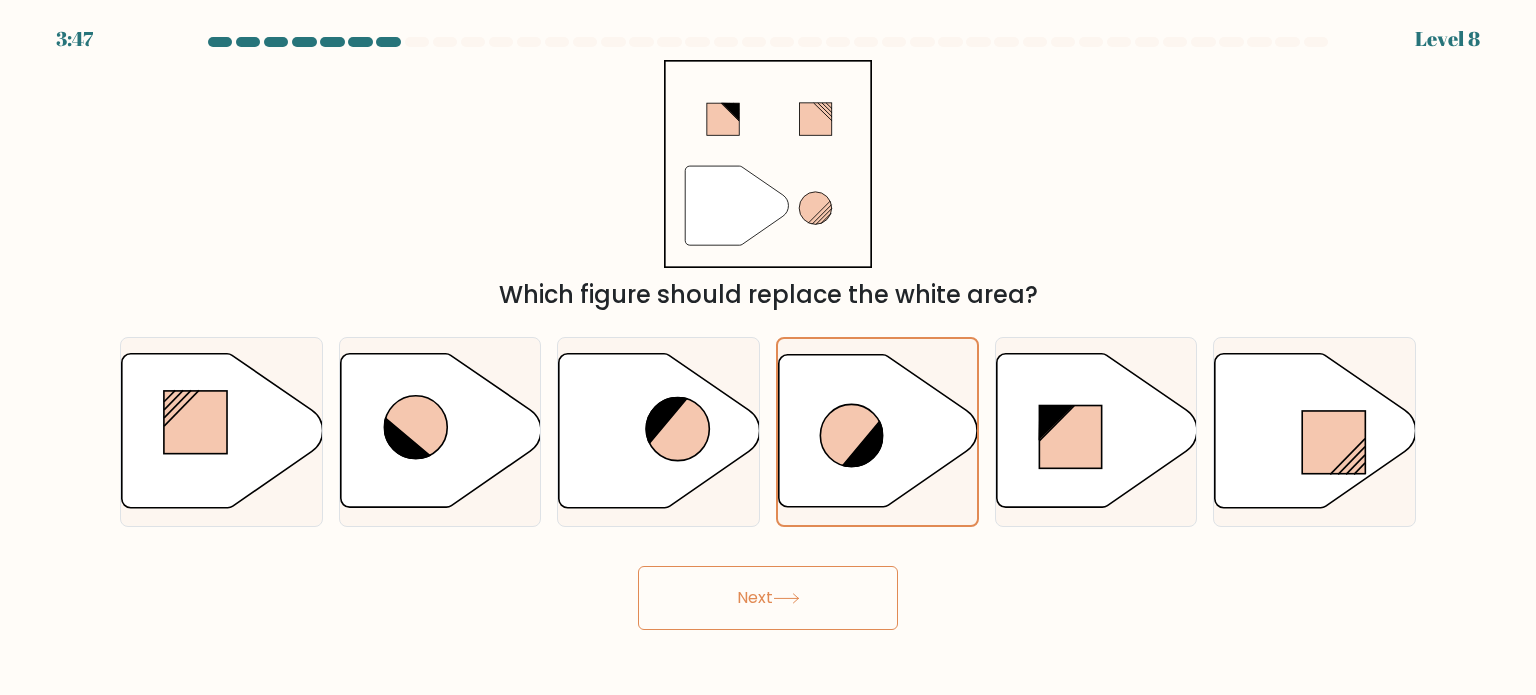 click on "Next" at bounding box center (768, 598) 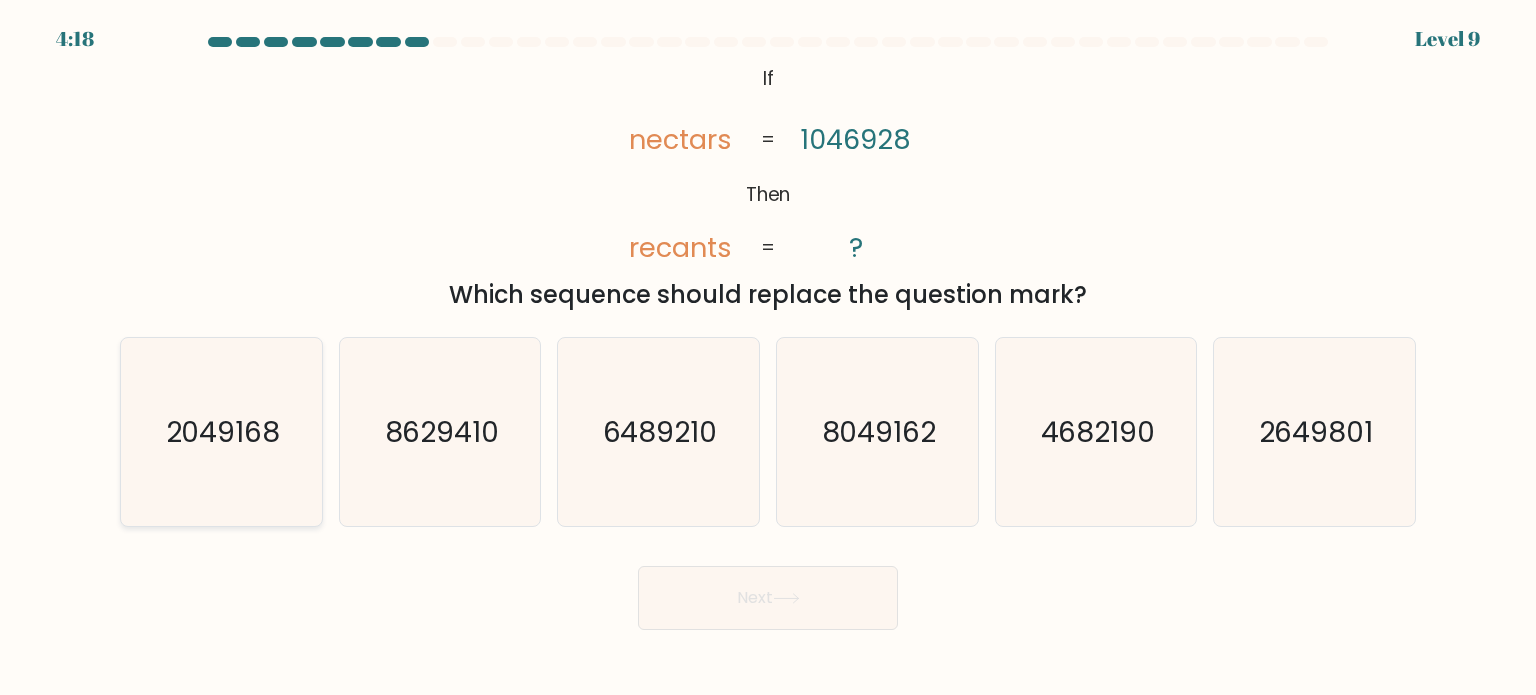 click on "2049168" at bounding box center [223, 431] 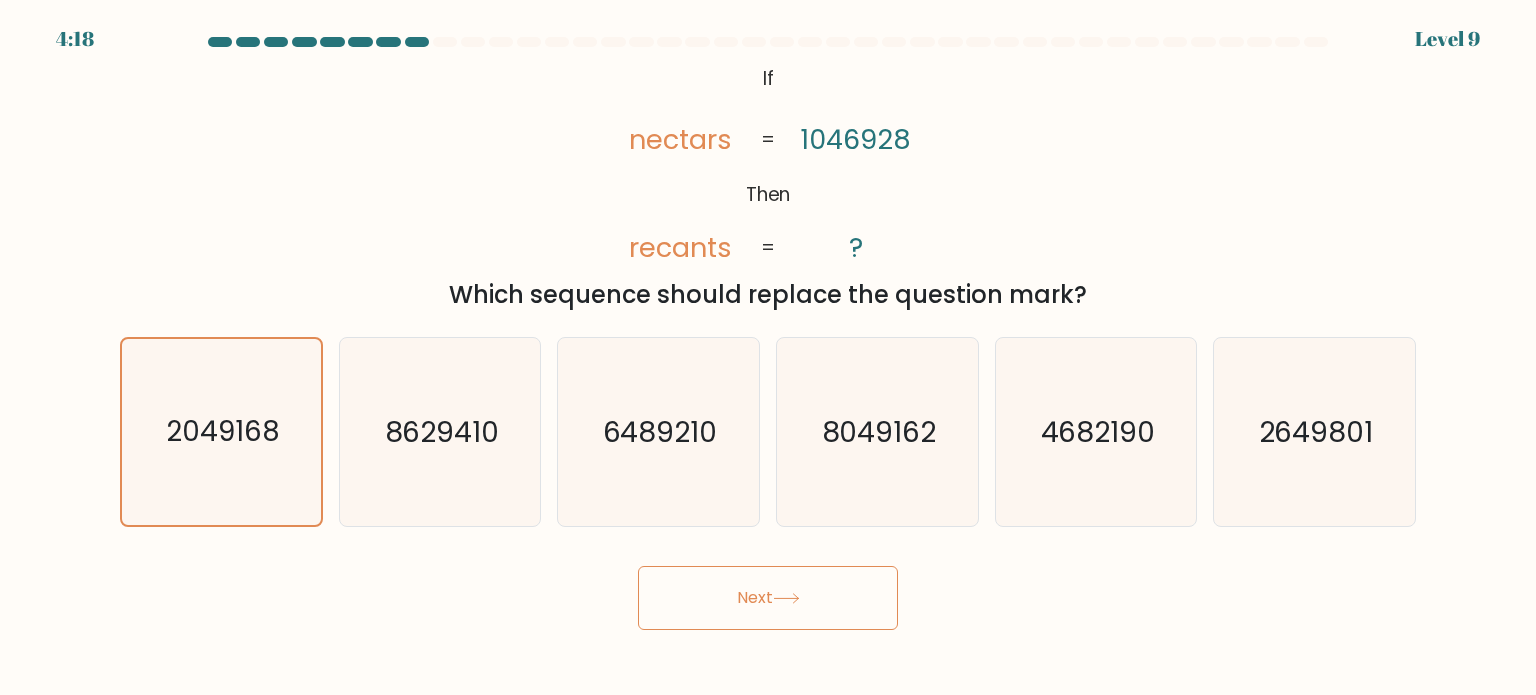 click on "Next" at bounding box center [768, 598] 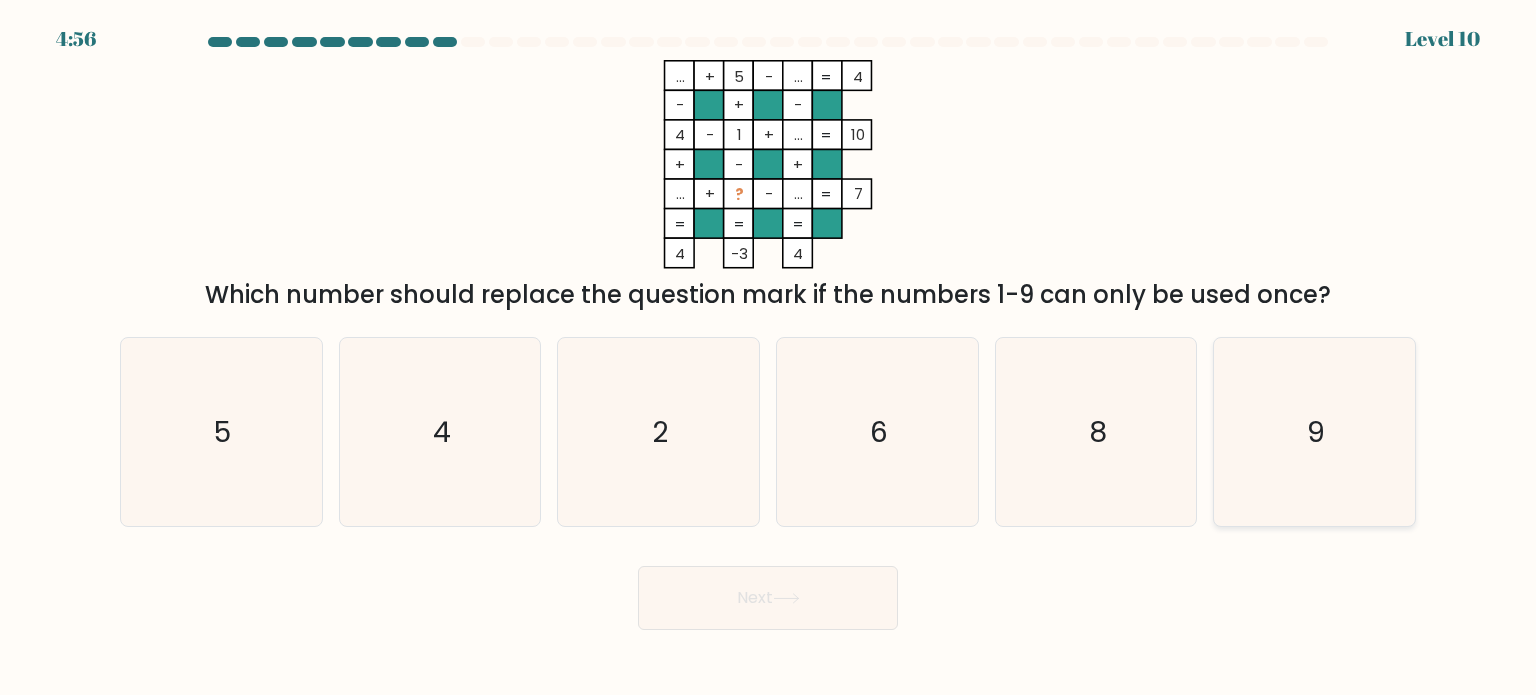 click on "9" at bounding box center [1314, 432] 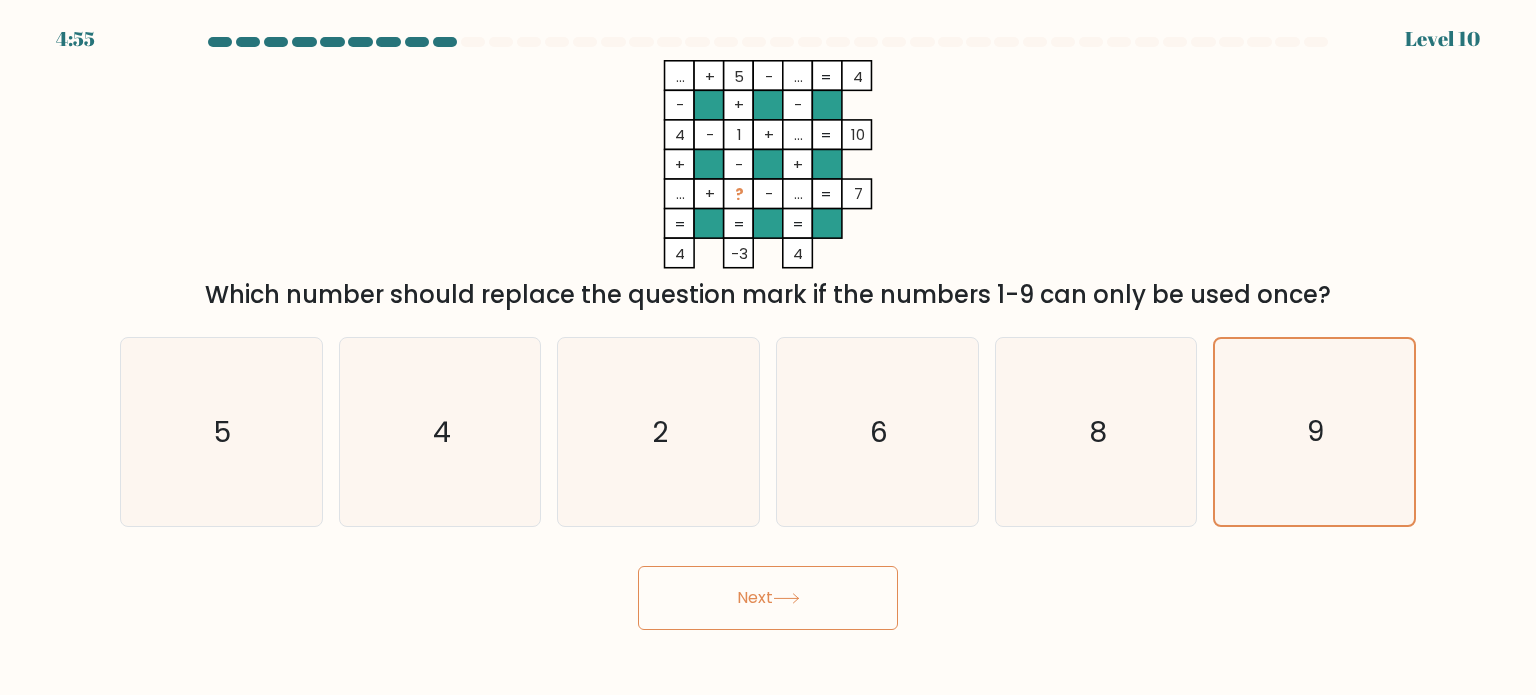 click on "Next" at bounding box center [768, 598] 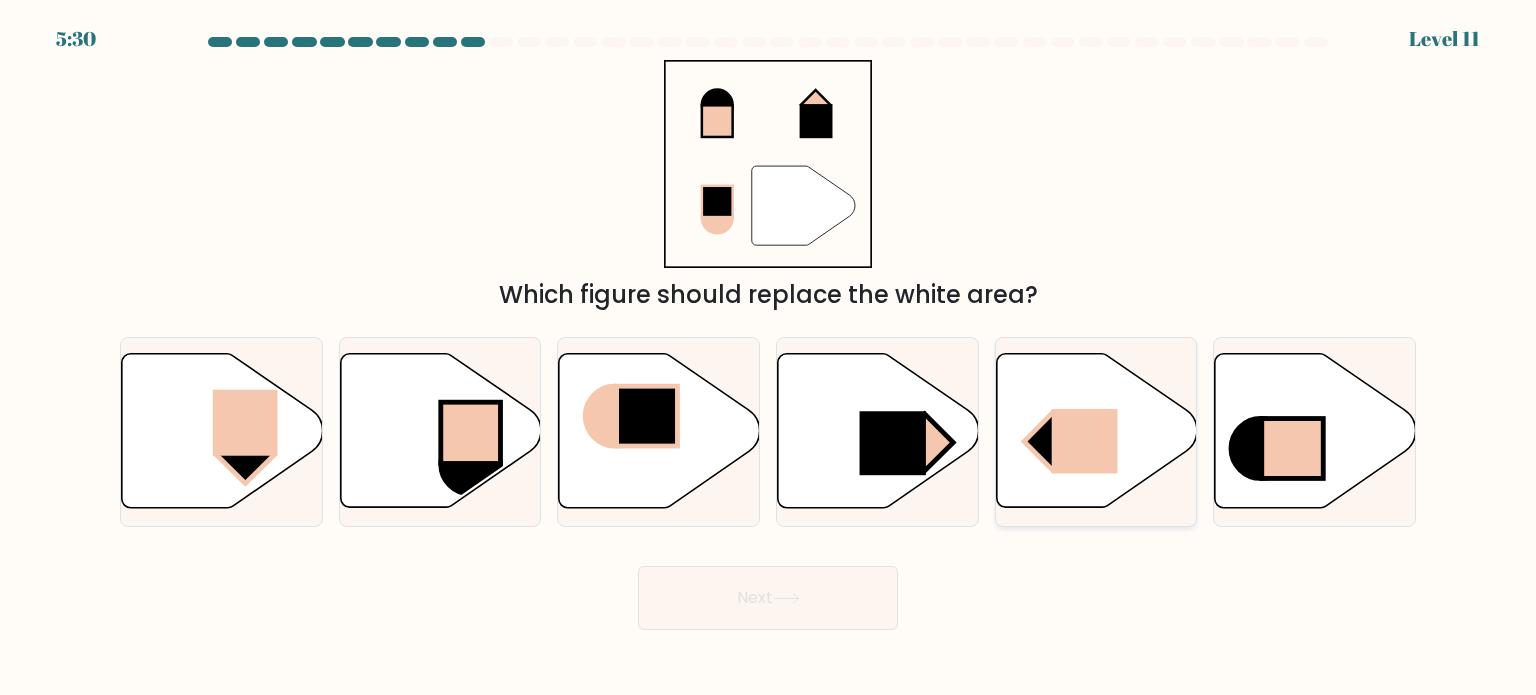 click at bounding box center [1084, 441] 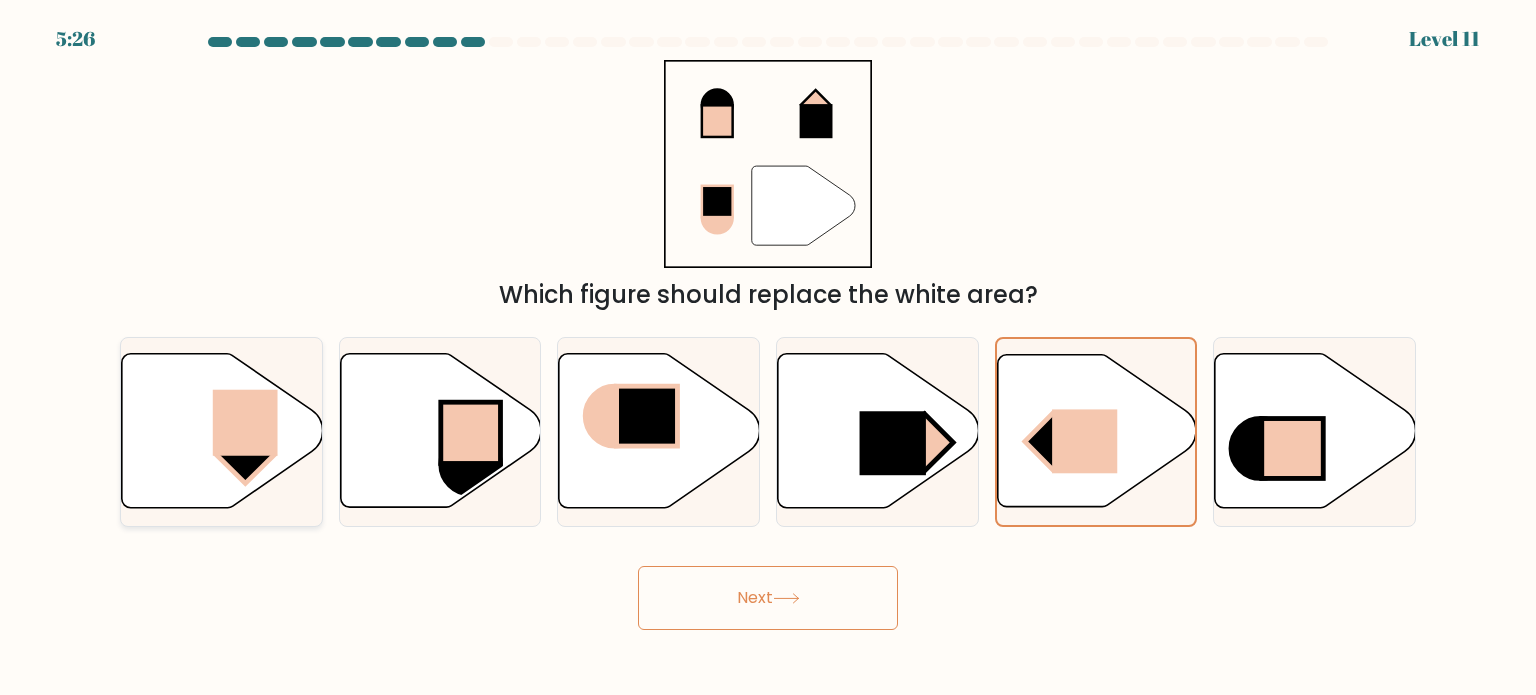click at bounding box center [222, 431] 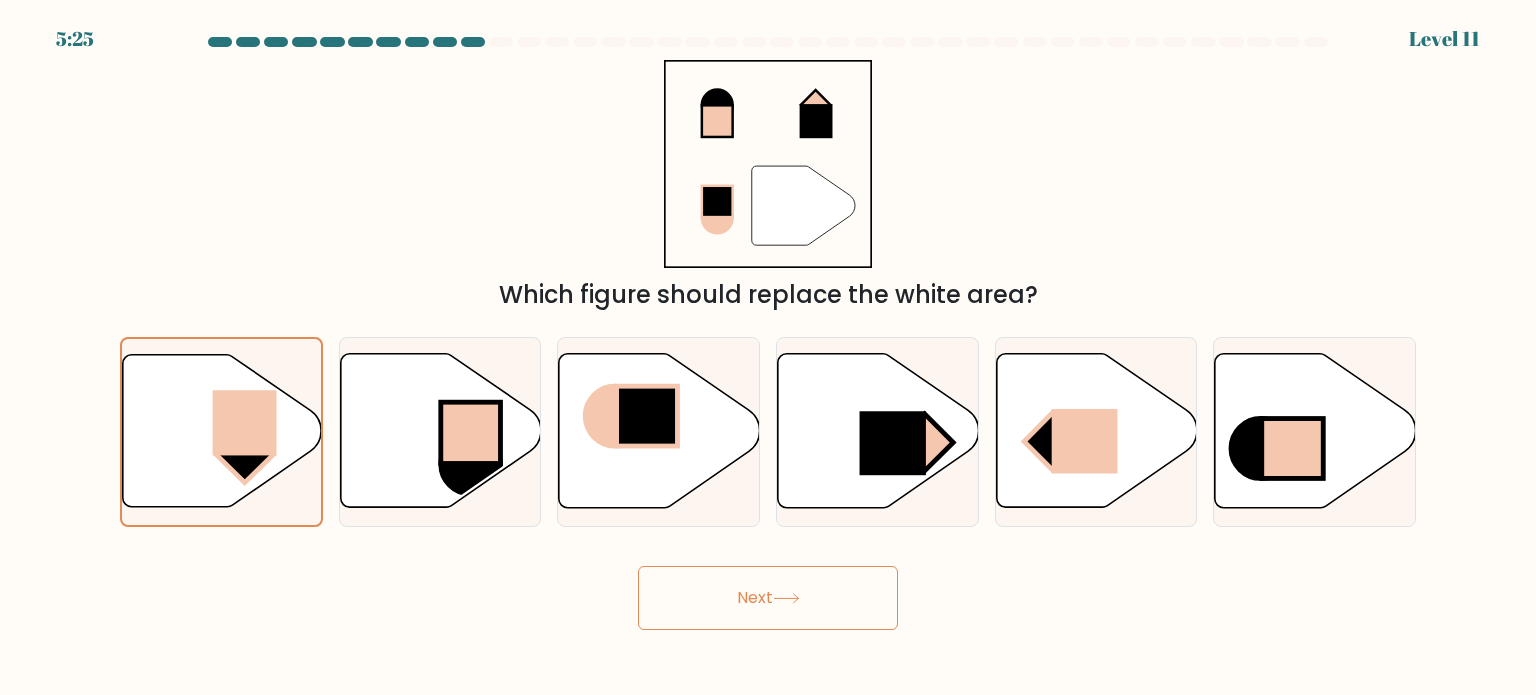 click on "Next" at bounding box center [768, 598] 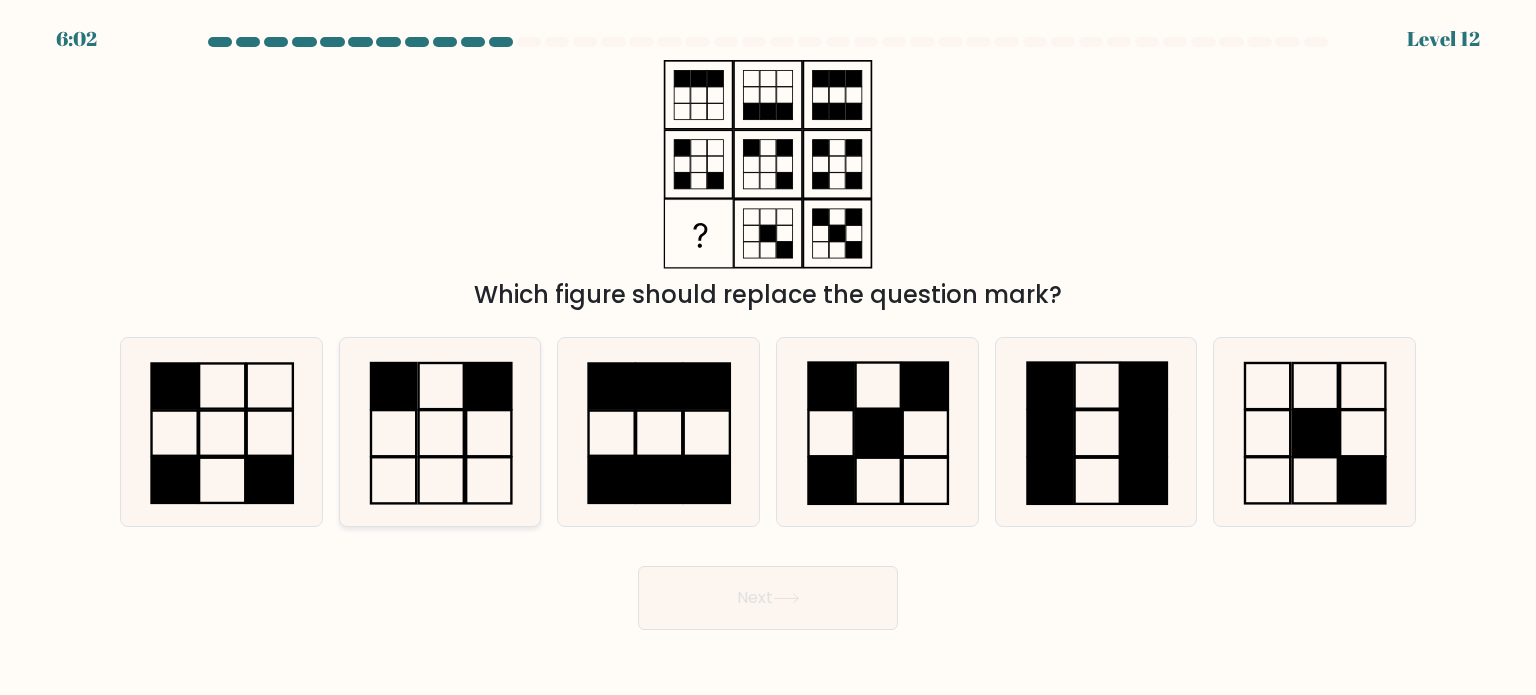 click at bounding box center [440, 432] 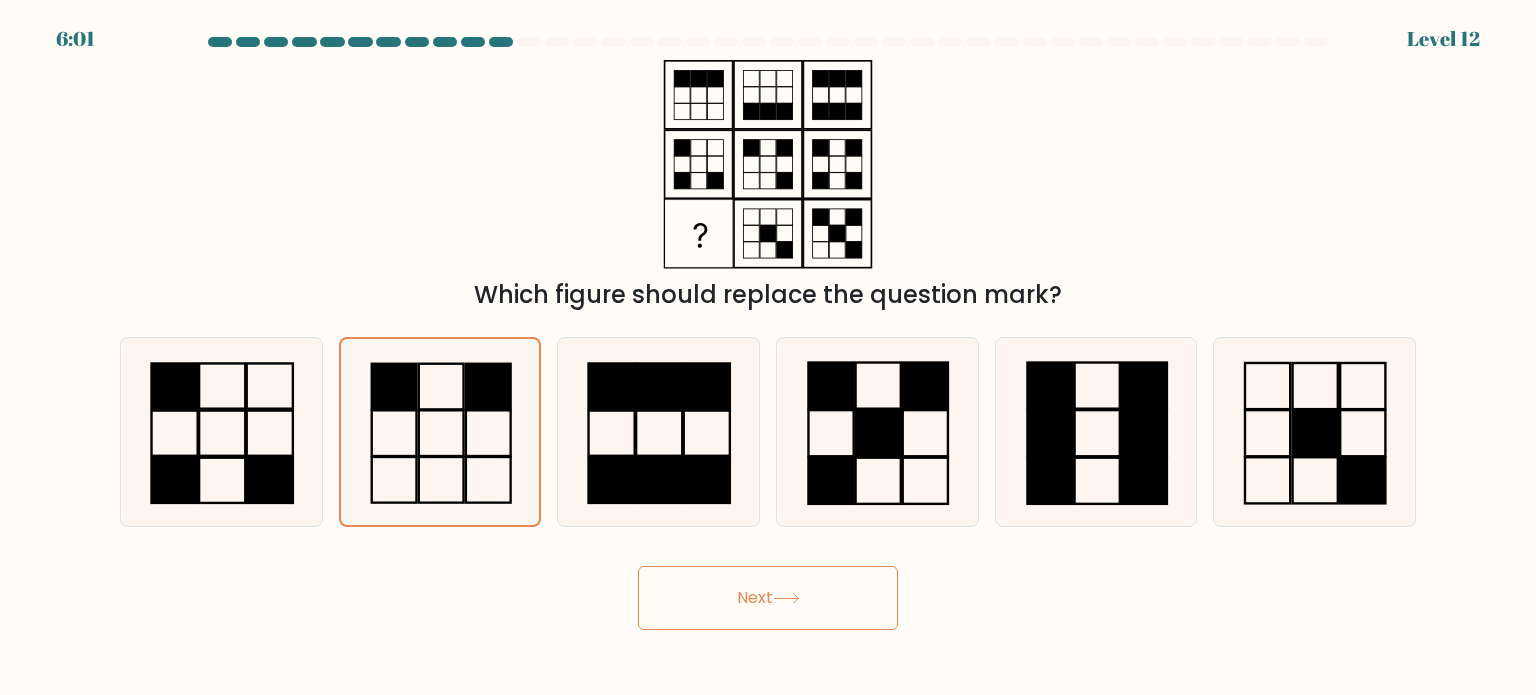 click on "Next" at bounding box center (768, 598) 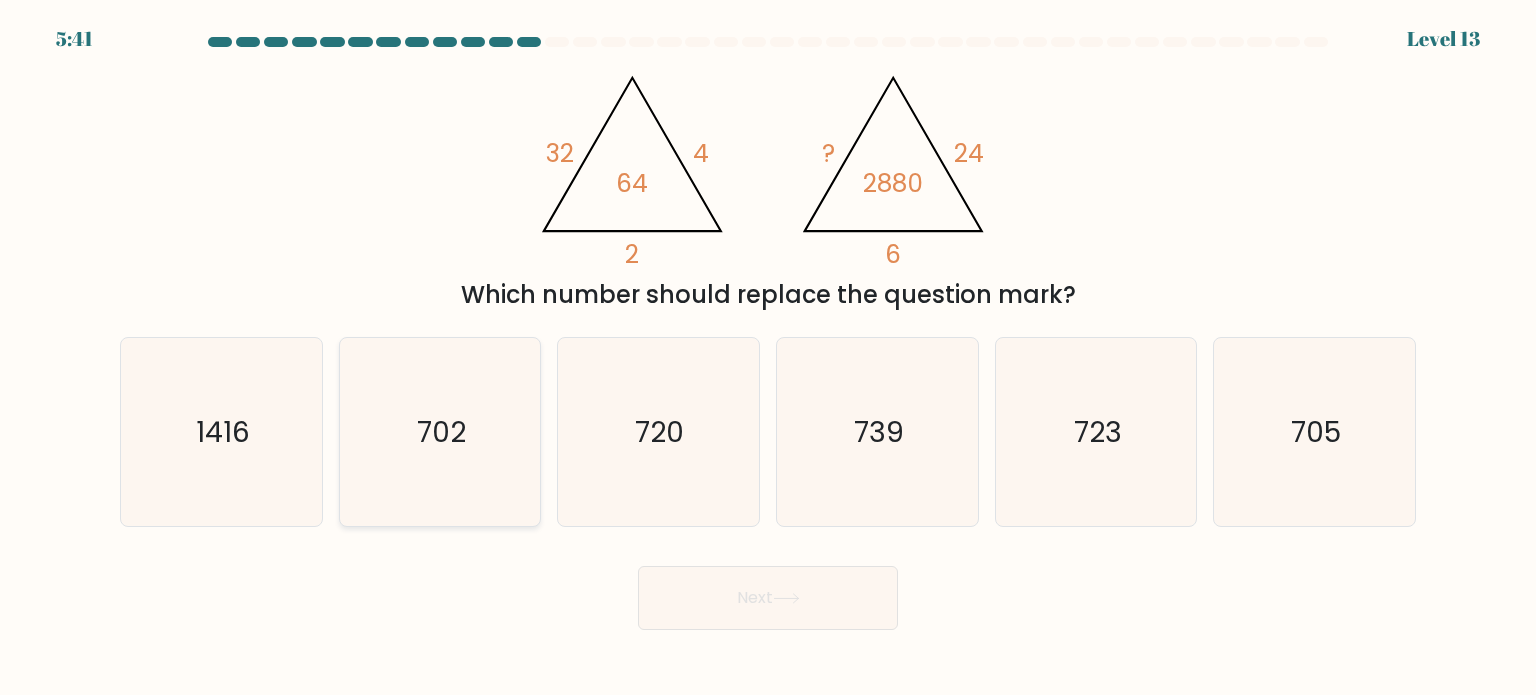 click on "702" at bounding box center [440, 432] 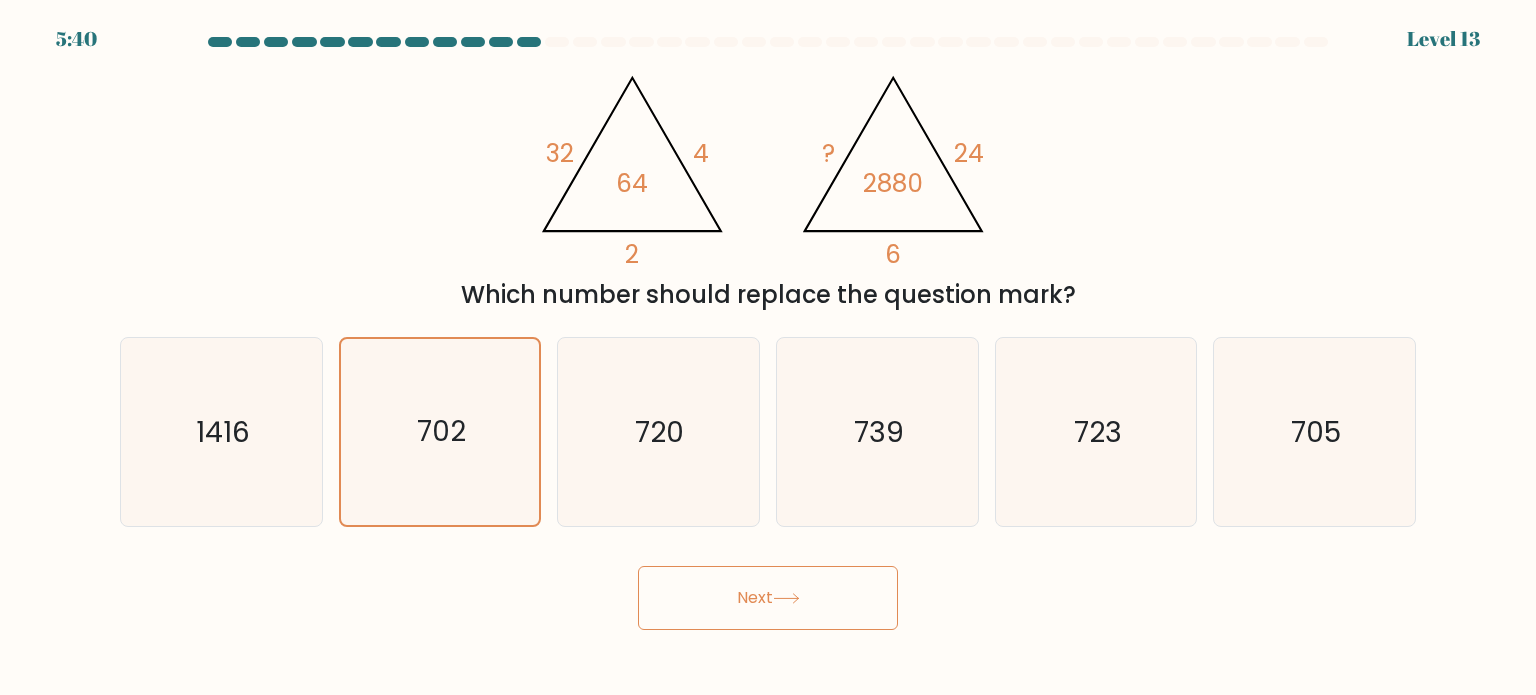 click on "Next" at bounding box center [768, 598] 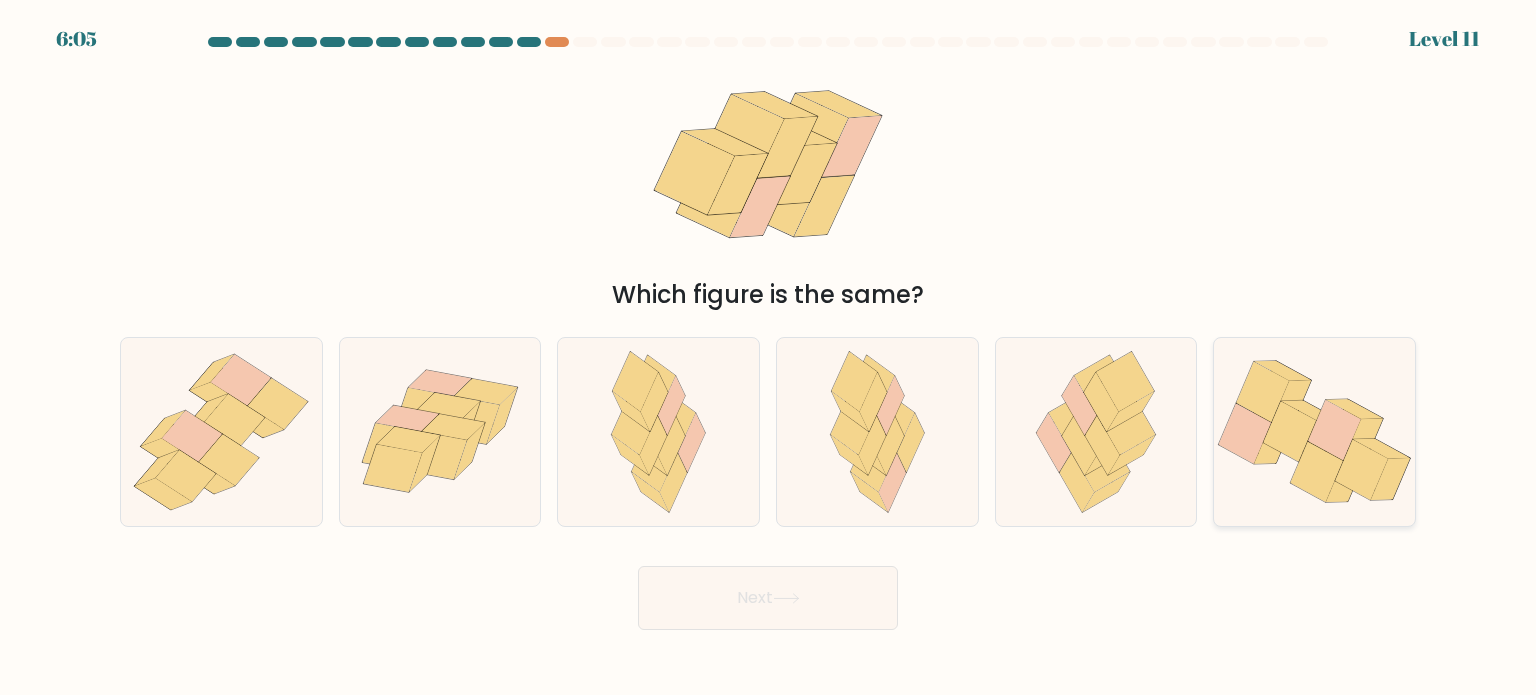 click at bounding box center (1290, 432) 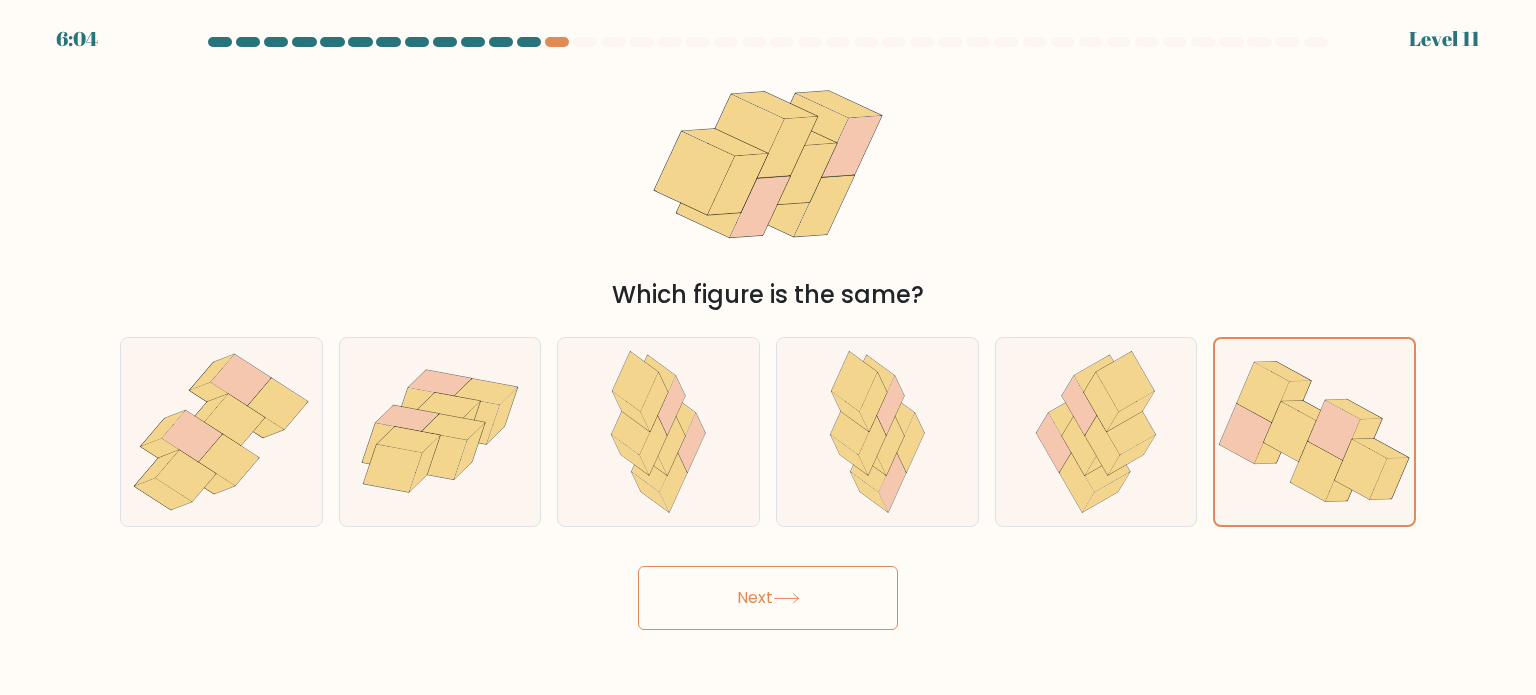 click on "Next" at bounding box center [768, 598] 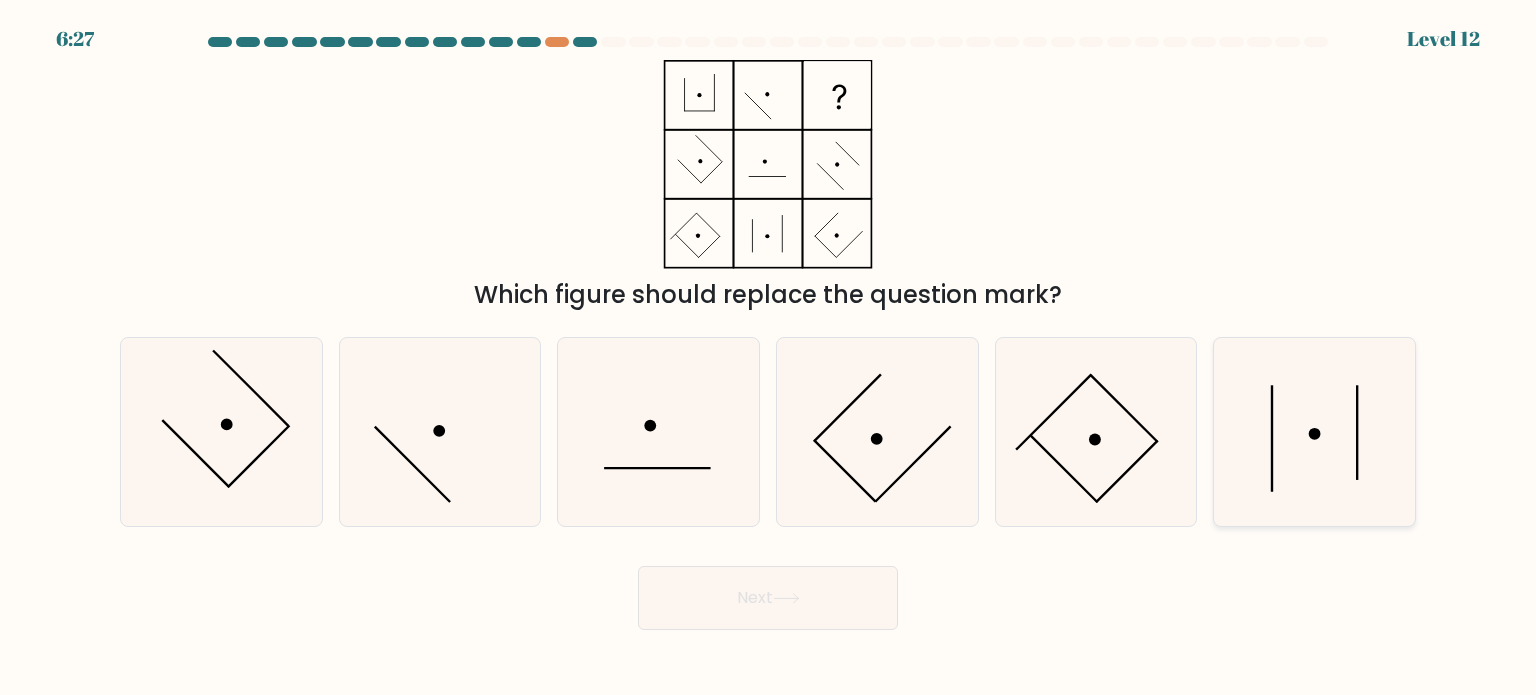 click at bounding box center (1314, 432) 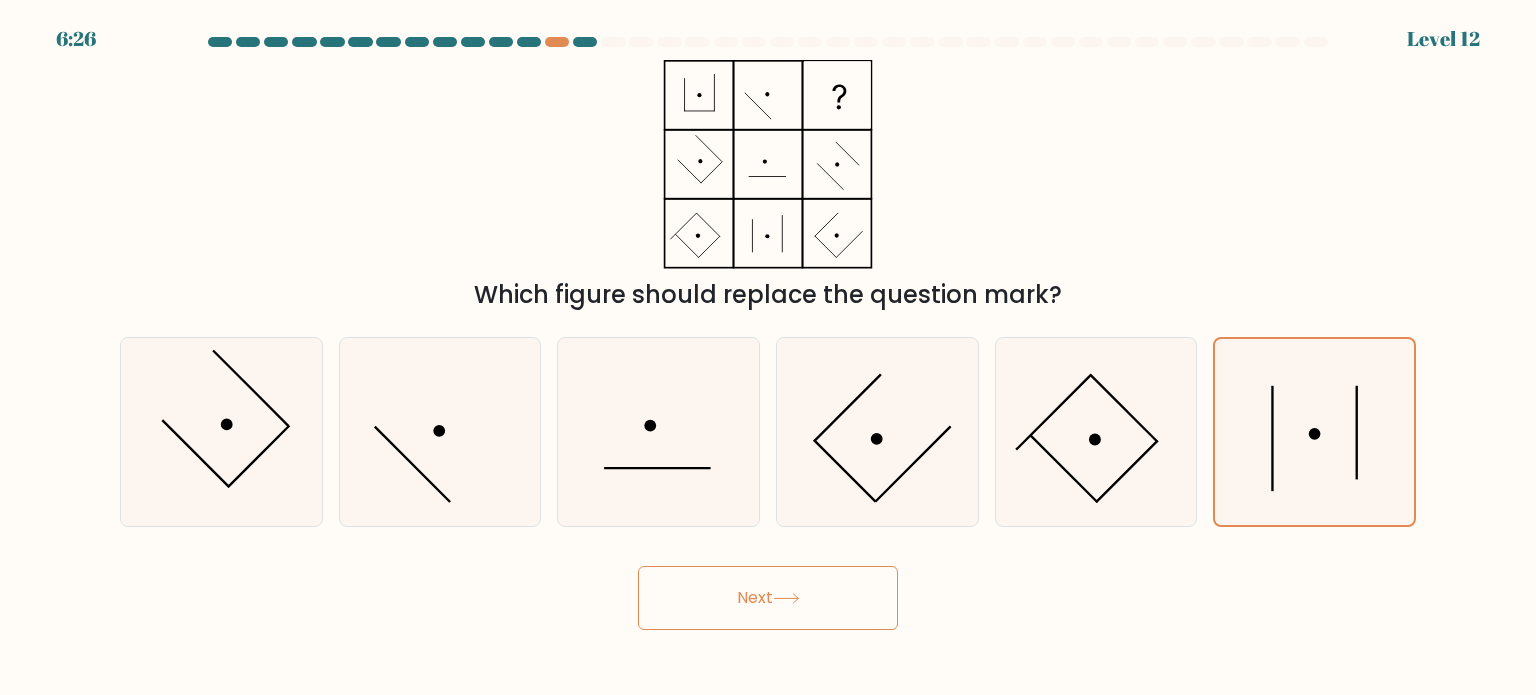 click on "Next" at bounding box center [768, 598] 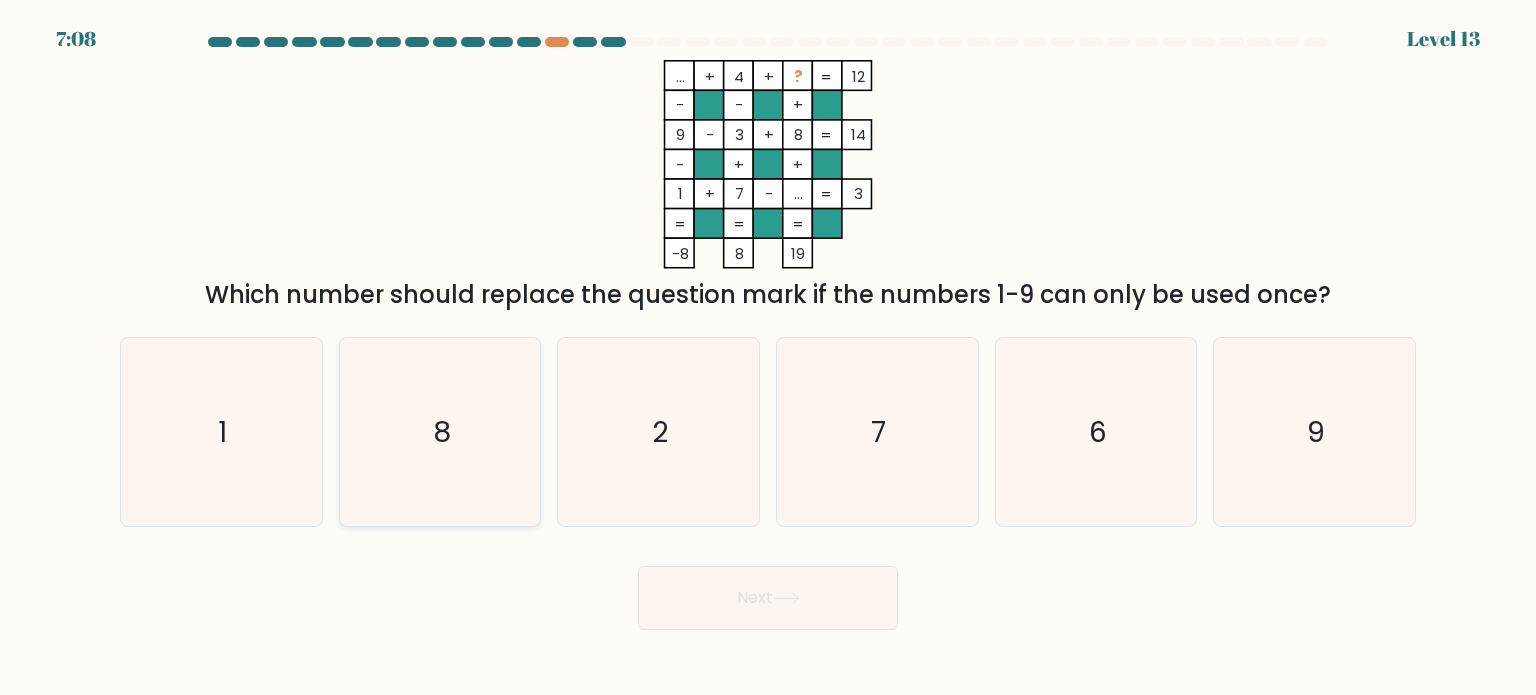 click on "8" at bounding box center [440, 432] 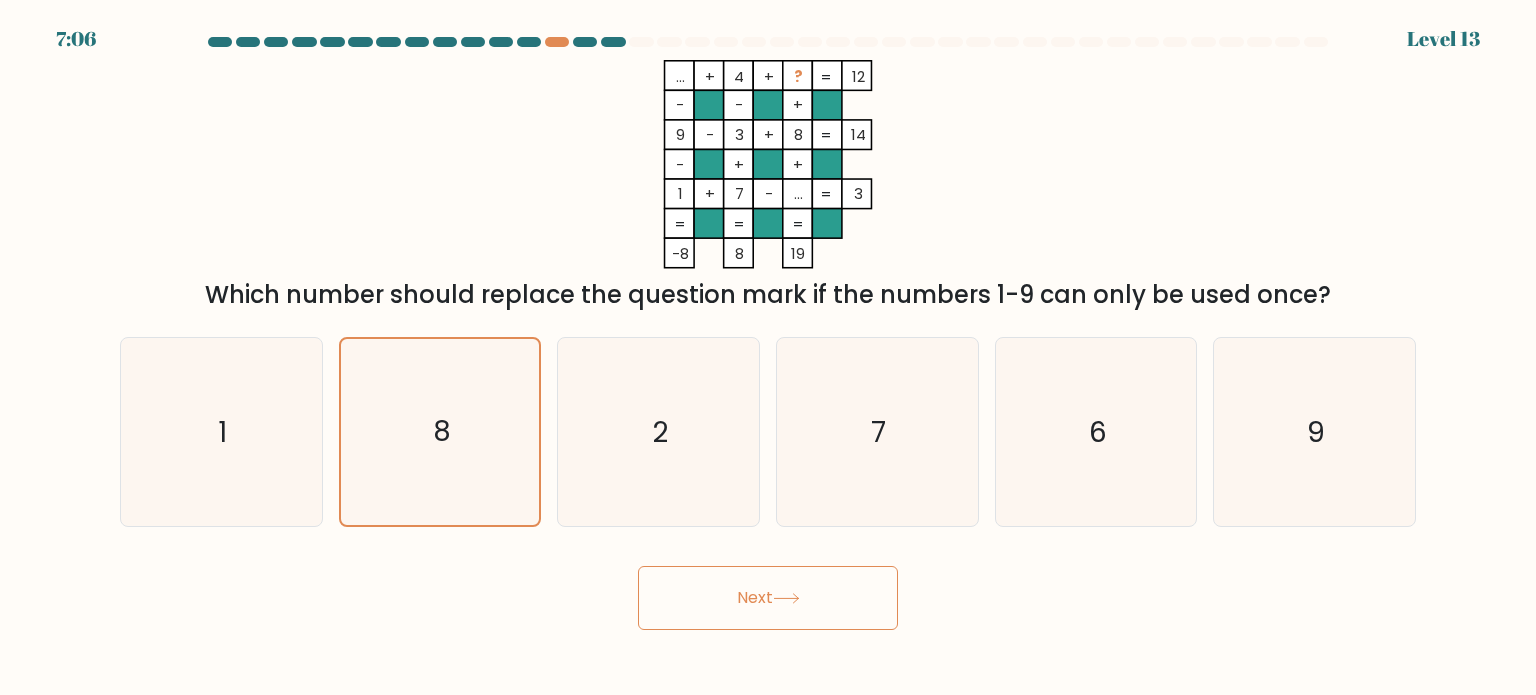 click on "Next" at bounding box center (768, 598) 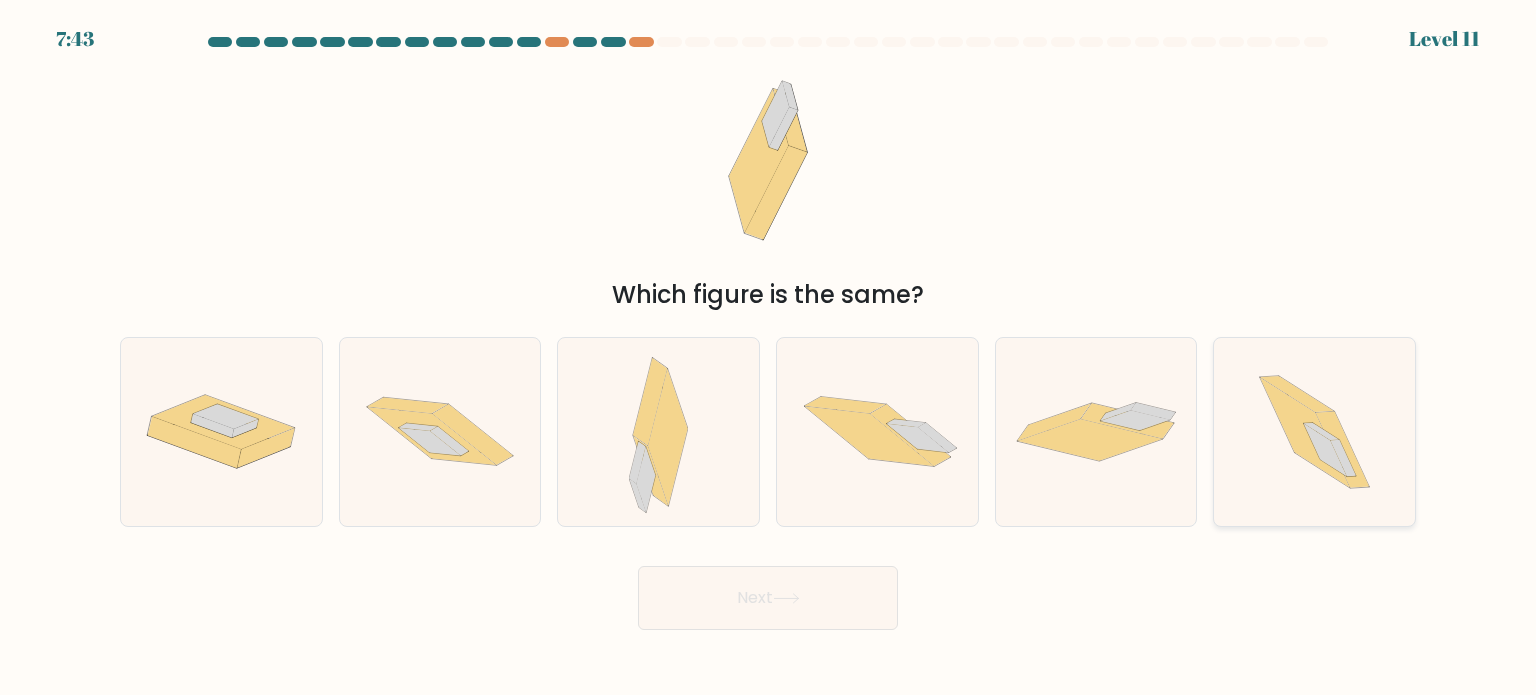 click at bounding box center (1325, 449) 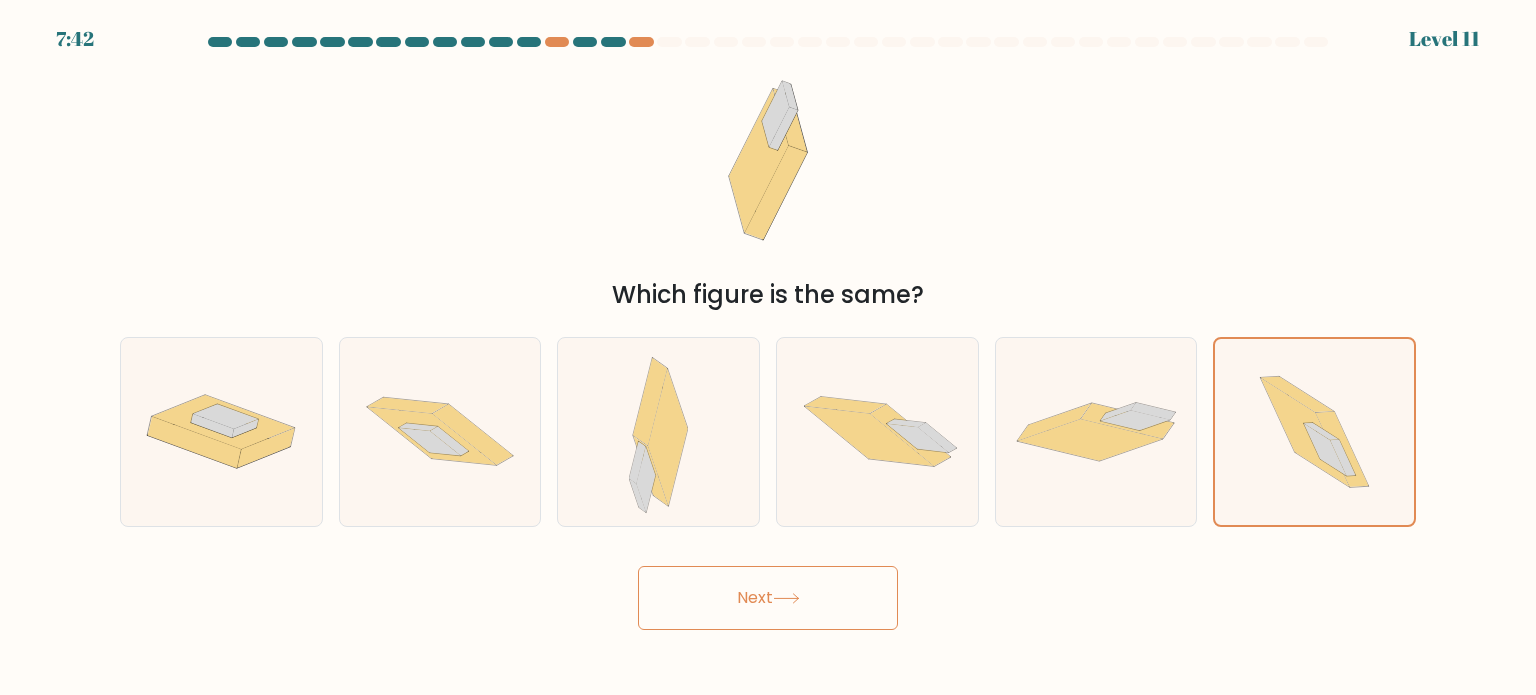click on "Next" at bounding box center [768, 598] 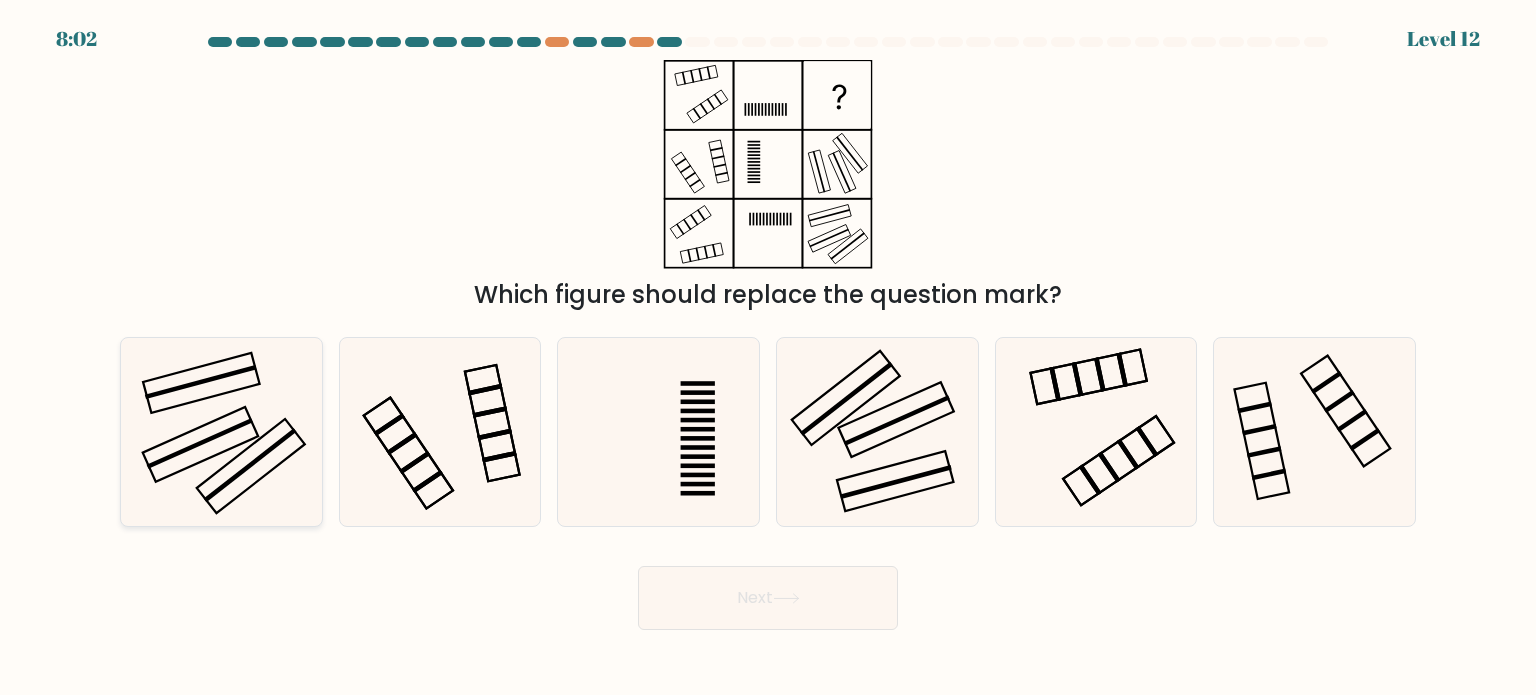 click at bounding box center (221, 432) 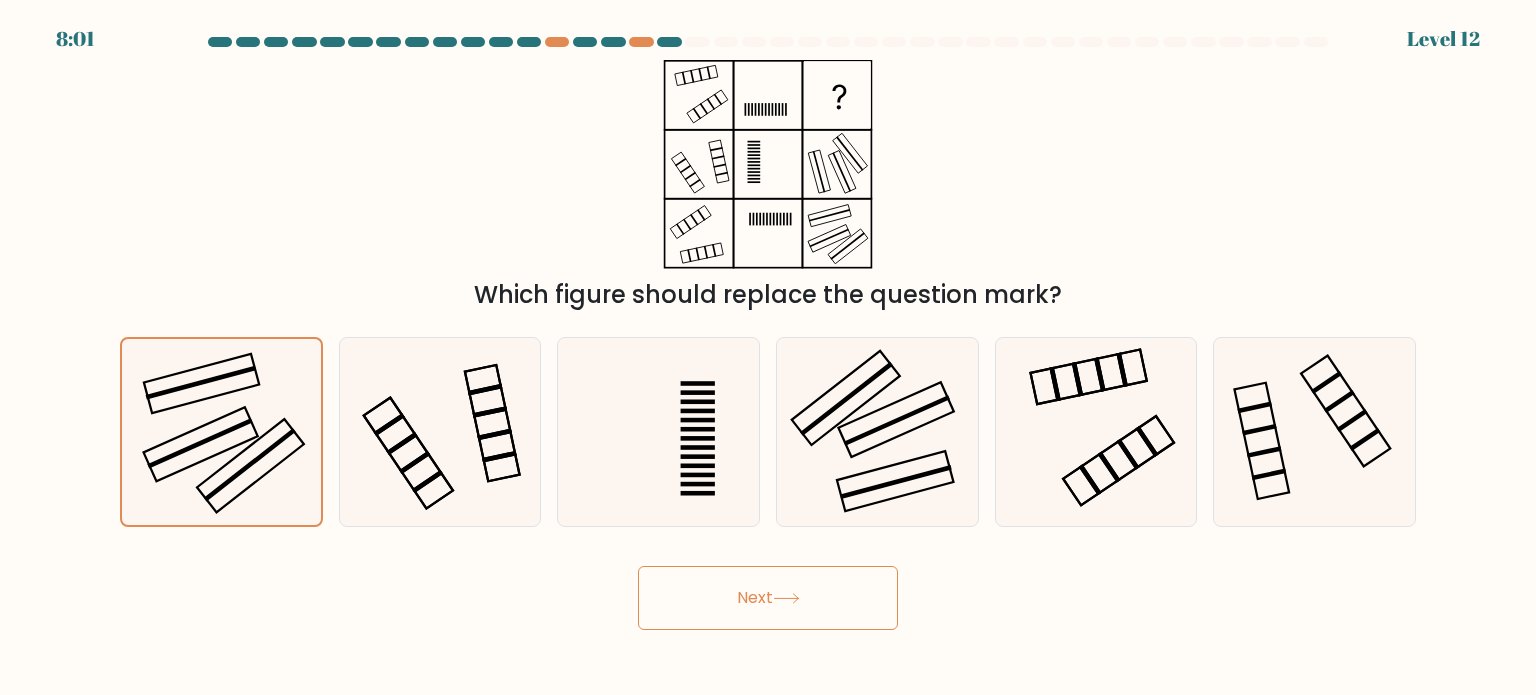 click on "Next" at bounding box center (768, 598) 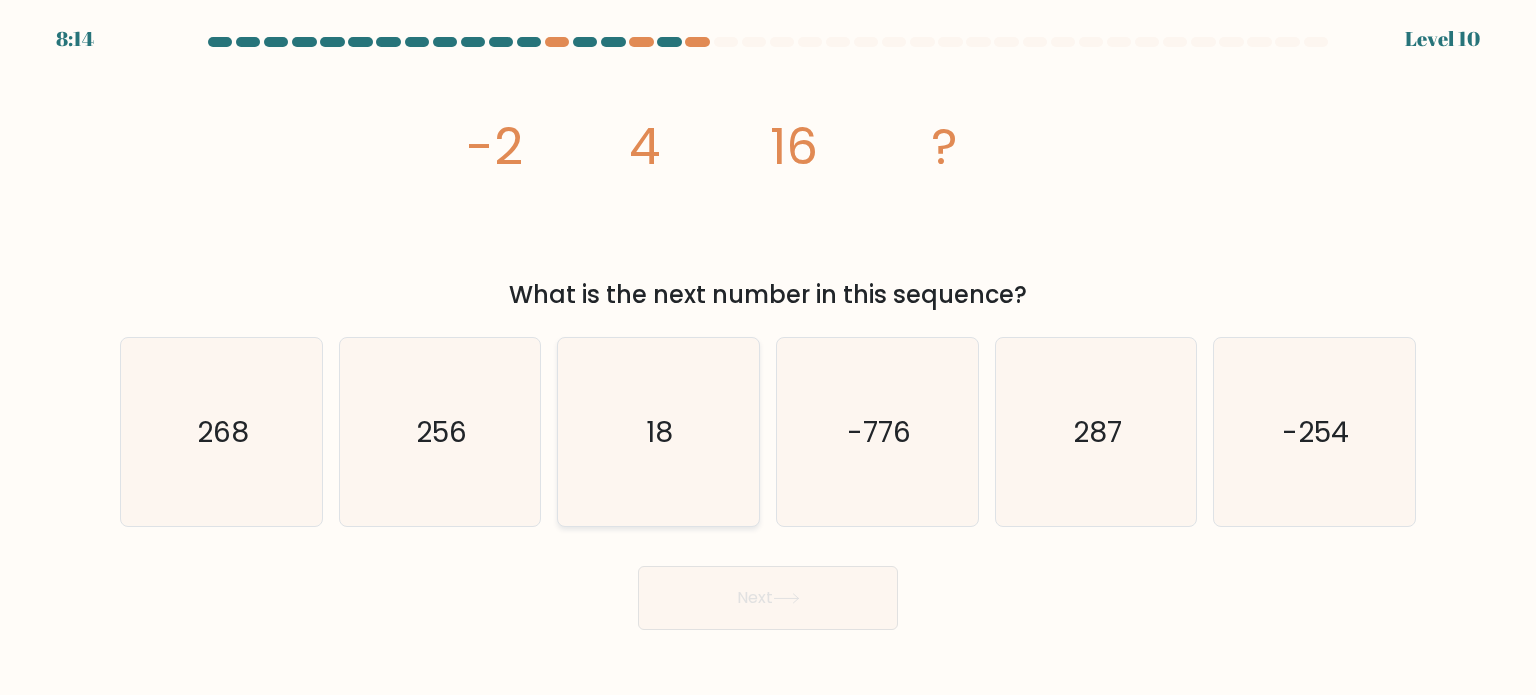 click on "18" at bounding box center [660, 431] 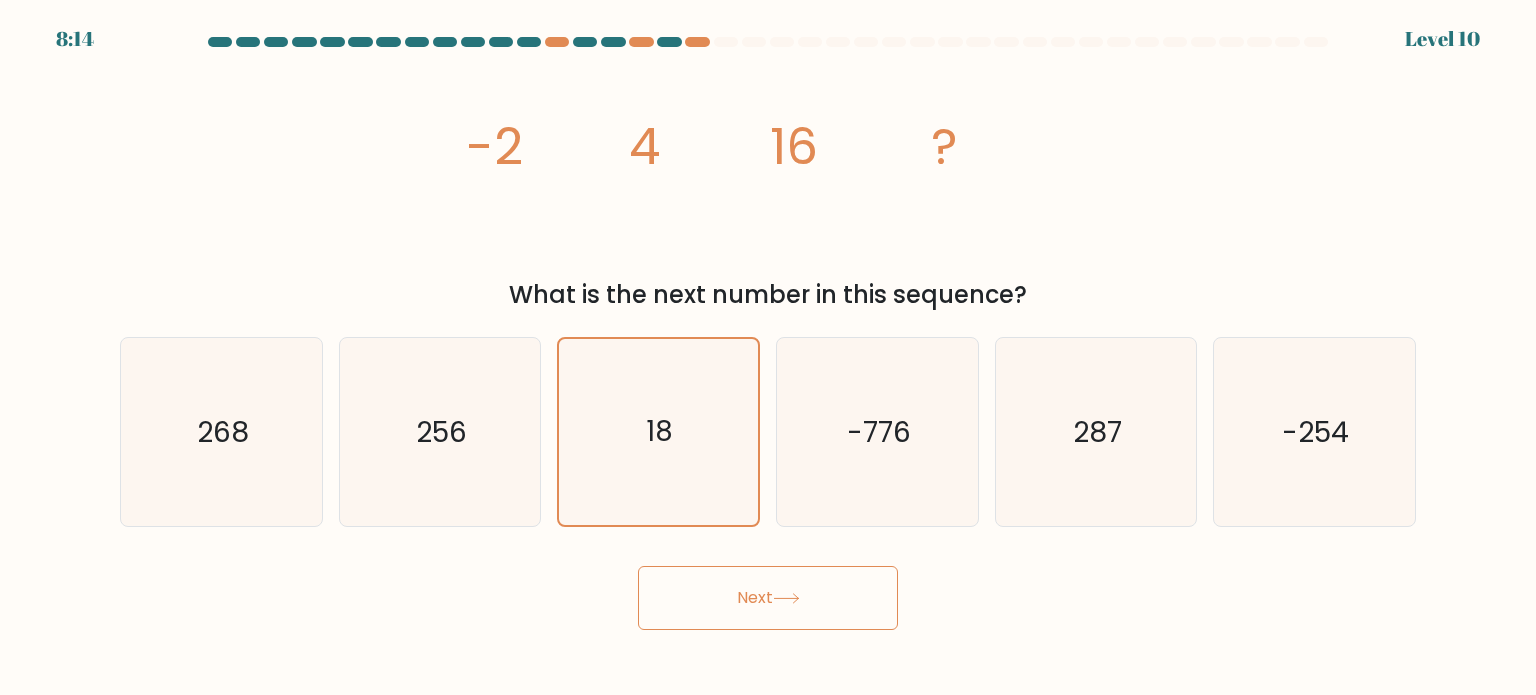 click on "Next" at bounding box center [768, 598] 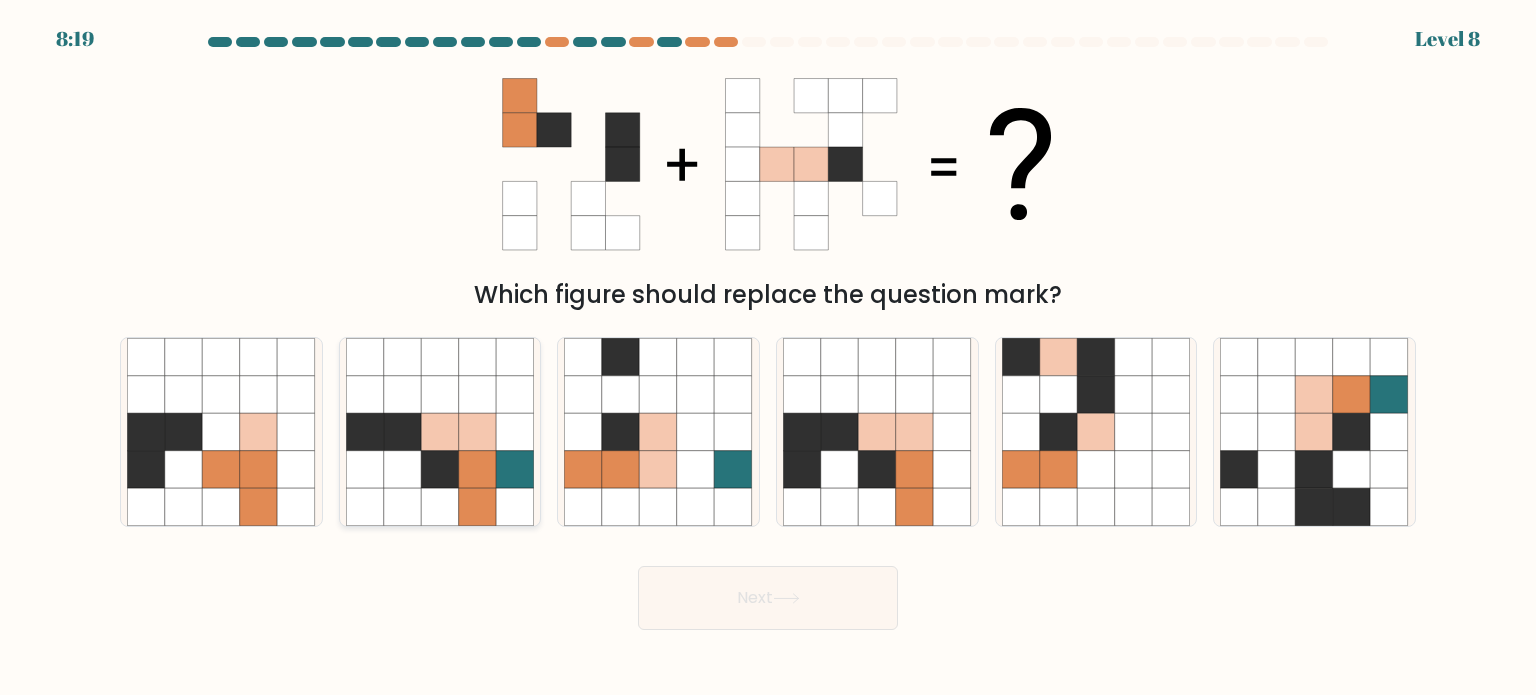 click at bounding box center (440, 432) 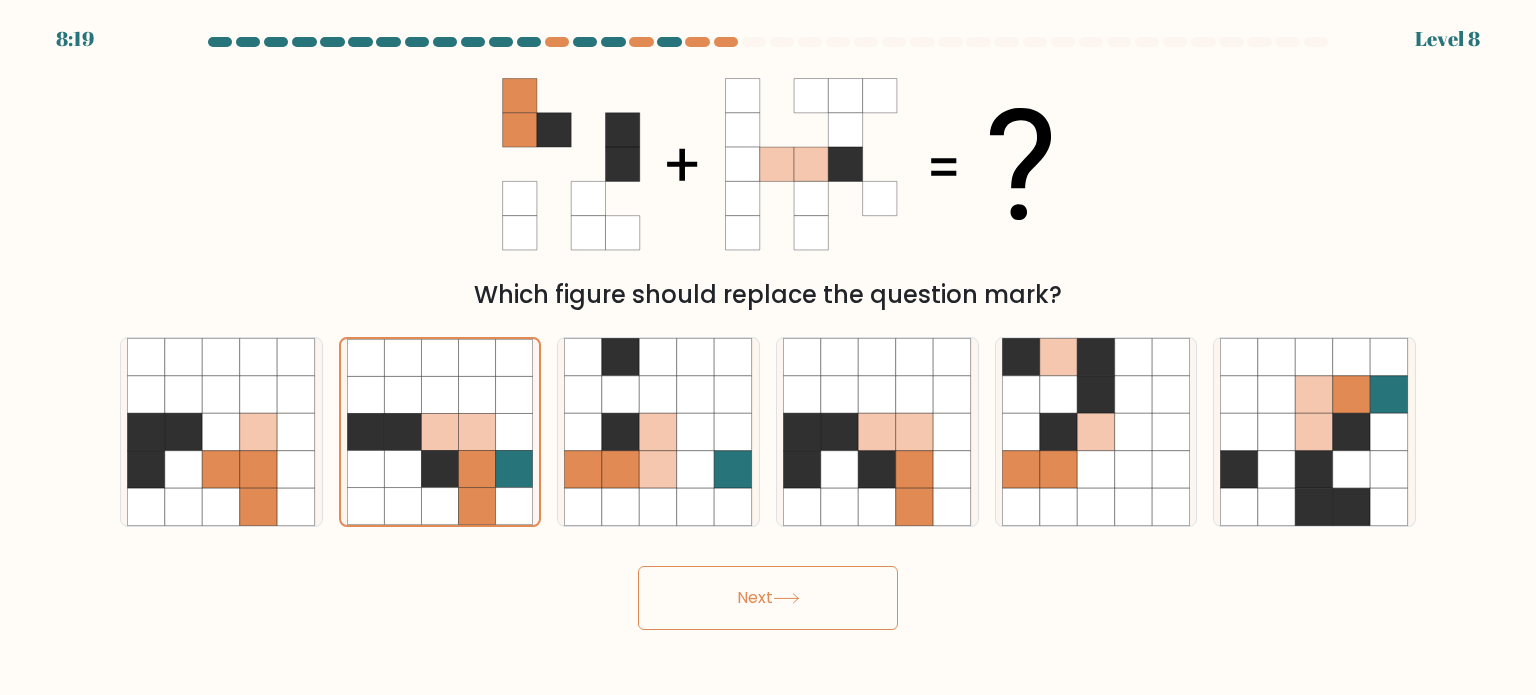 click on "Next" at bounding box center (768, 598) 